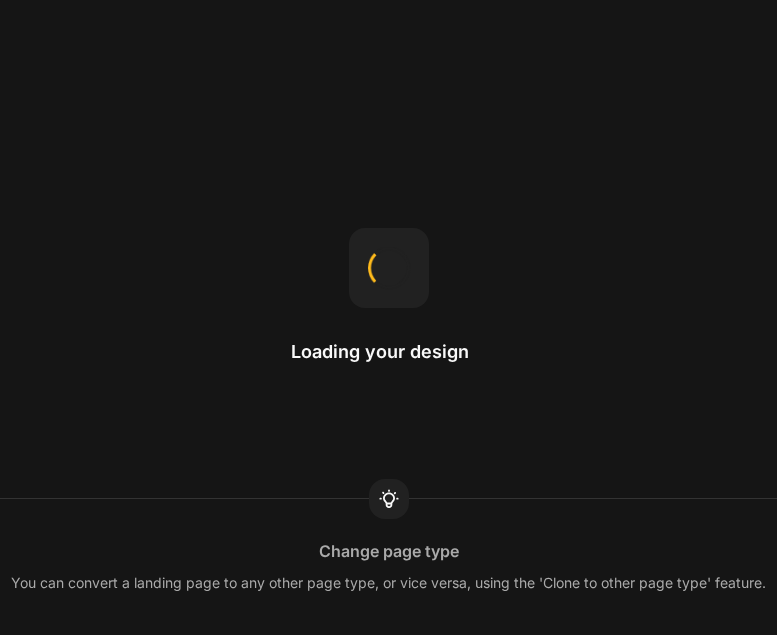 scroll, scrollTop: 0, scrollLeft: 0, axis: both 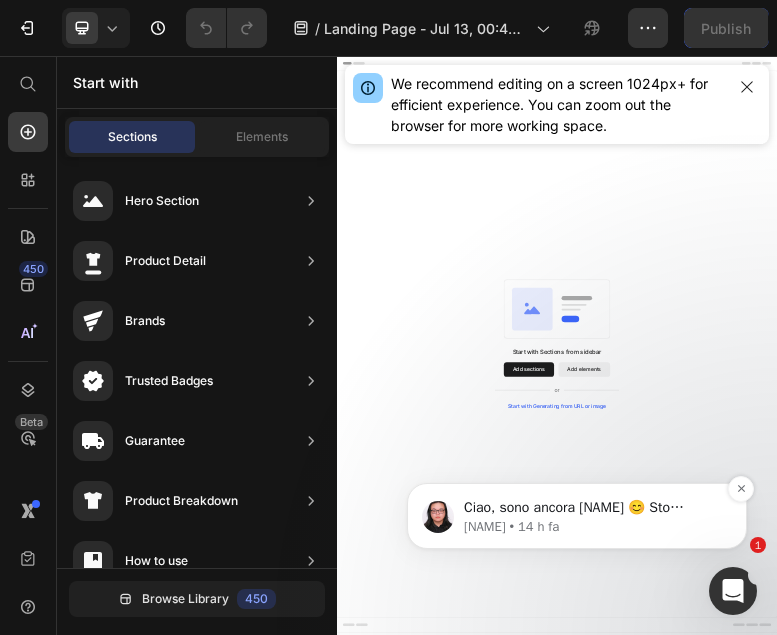 click on "Ciao, sono ancora [NAME] 😊   Sto facendo seguito al mio messaggio precedente — sono ancora in attesa delle tue informazioni. Una volta ricevute, potrò approfondire meglio il problema.   Se non riceverò risposta, questa conversazione verrà chiusa entro le prossime 24 ore, ma potrai sempre riaprirla in qualsiasi momento." at bounding box center [593, 508] 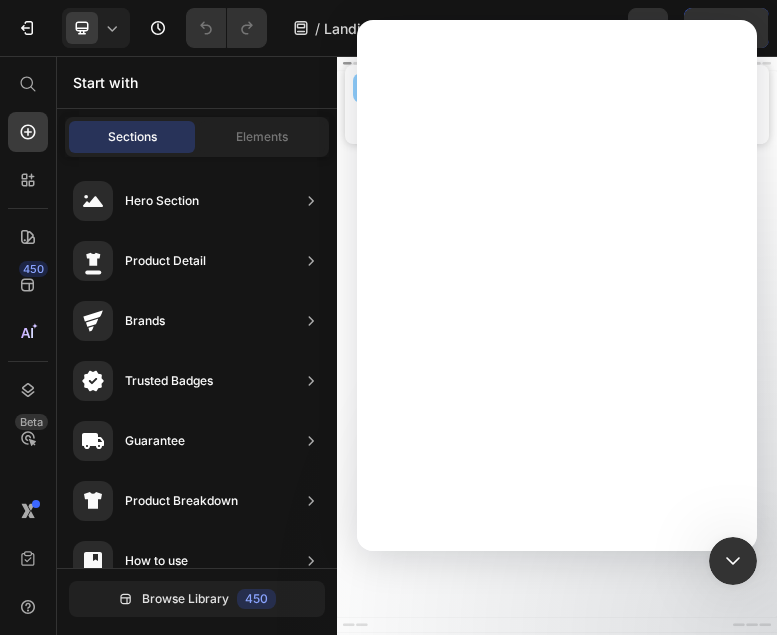 scroll, scrollTop: 0, scrollLeft: 0, axis: both 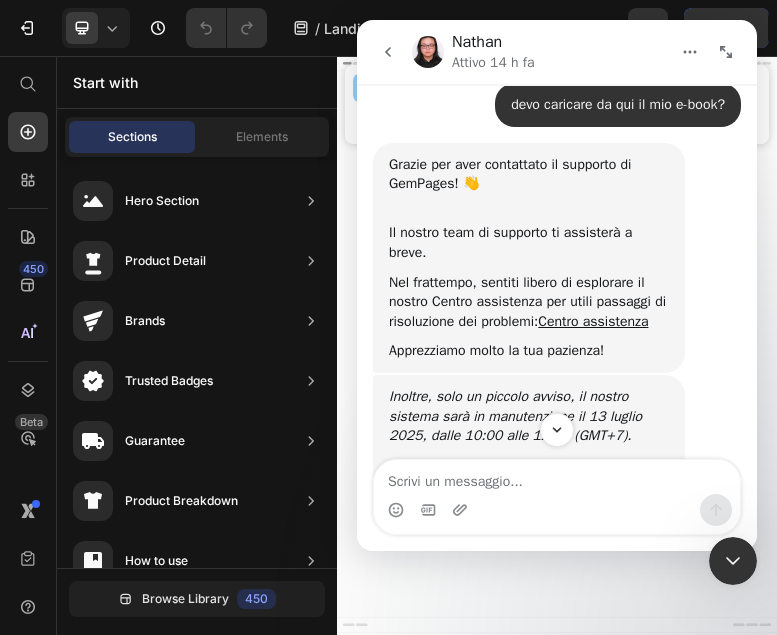 click at bounding box center (733, 561) 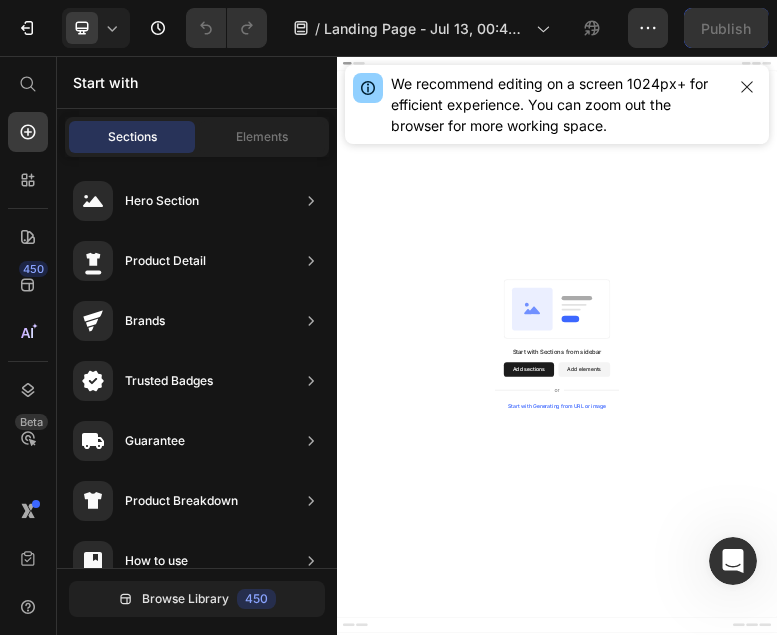 scroll, scrollTop: 0, scrollLeft: 0, axis: both 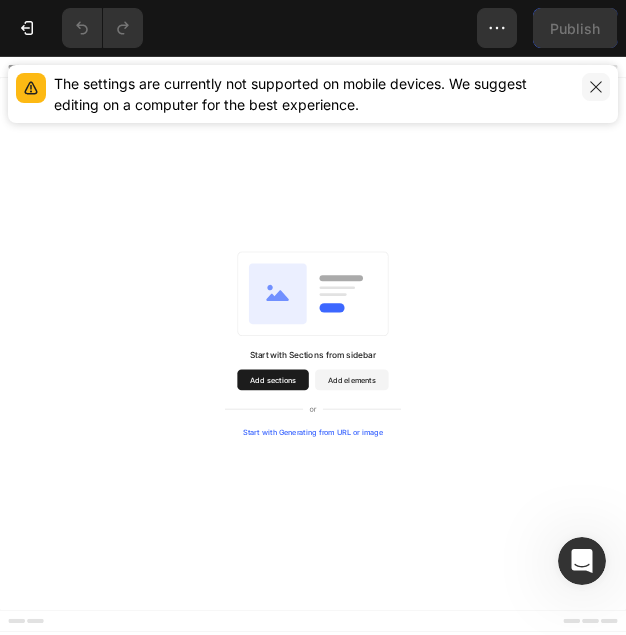click 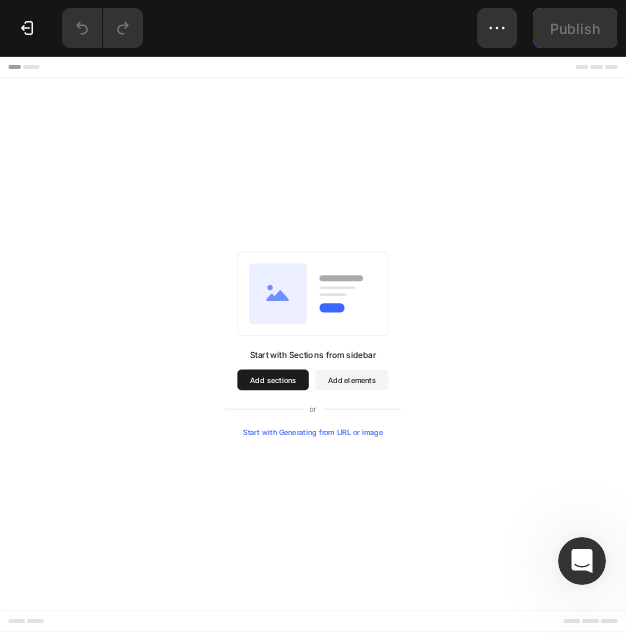 click on "Start with Sections from sidebar Add sections Add elements Start with Generating from URL or image" at bounding box center [600, 607] 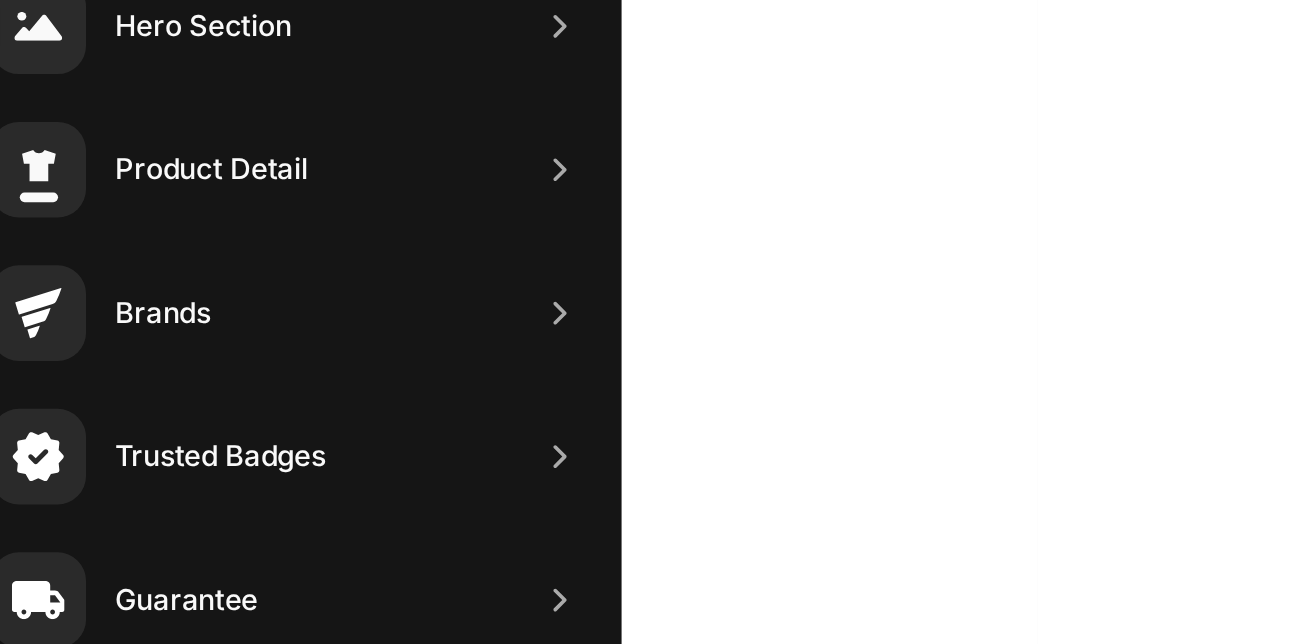 scroll, scrollTop: 724, scrollLeft: 0, axis: vertical 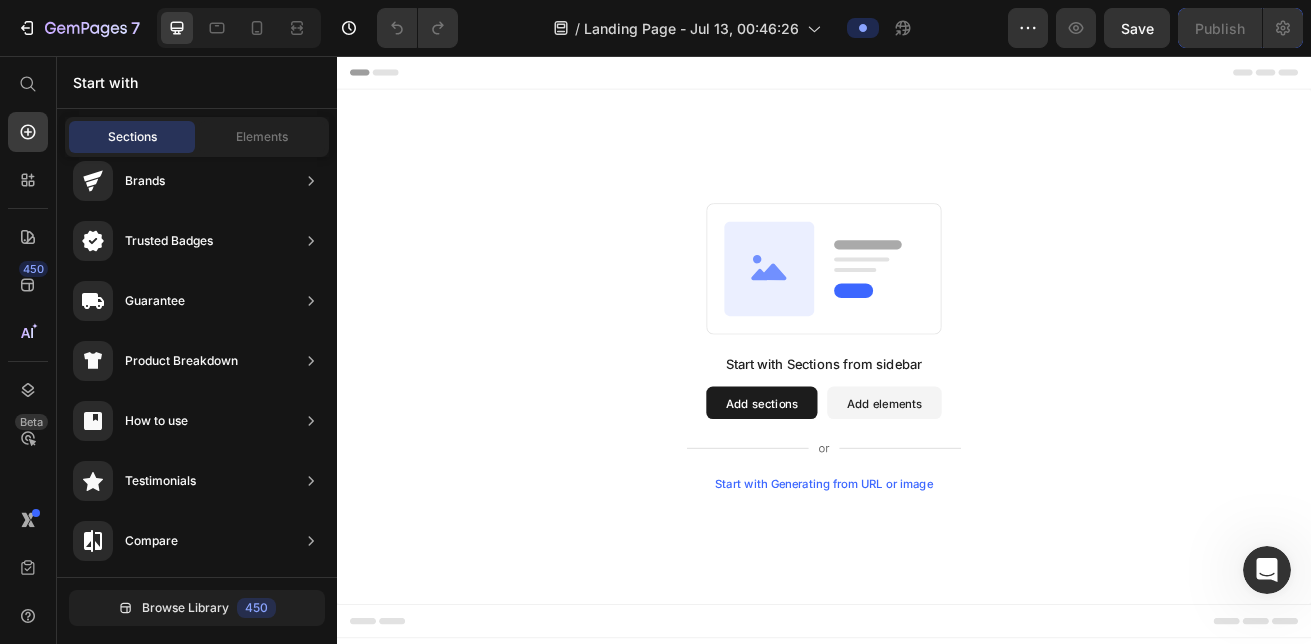 click 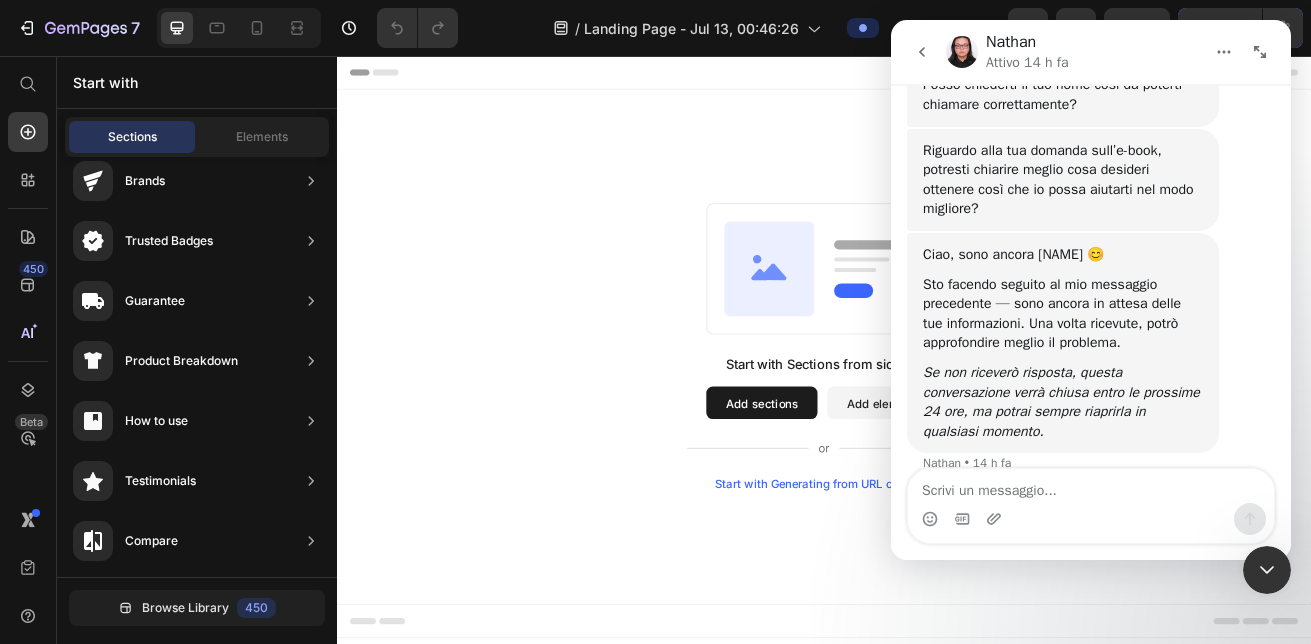 scroll, scrollTop: 724, scrollLeft: 0, axis: vertical 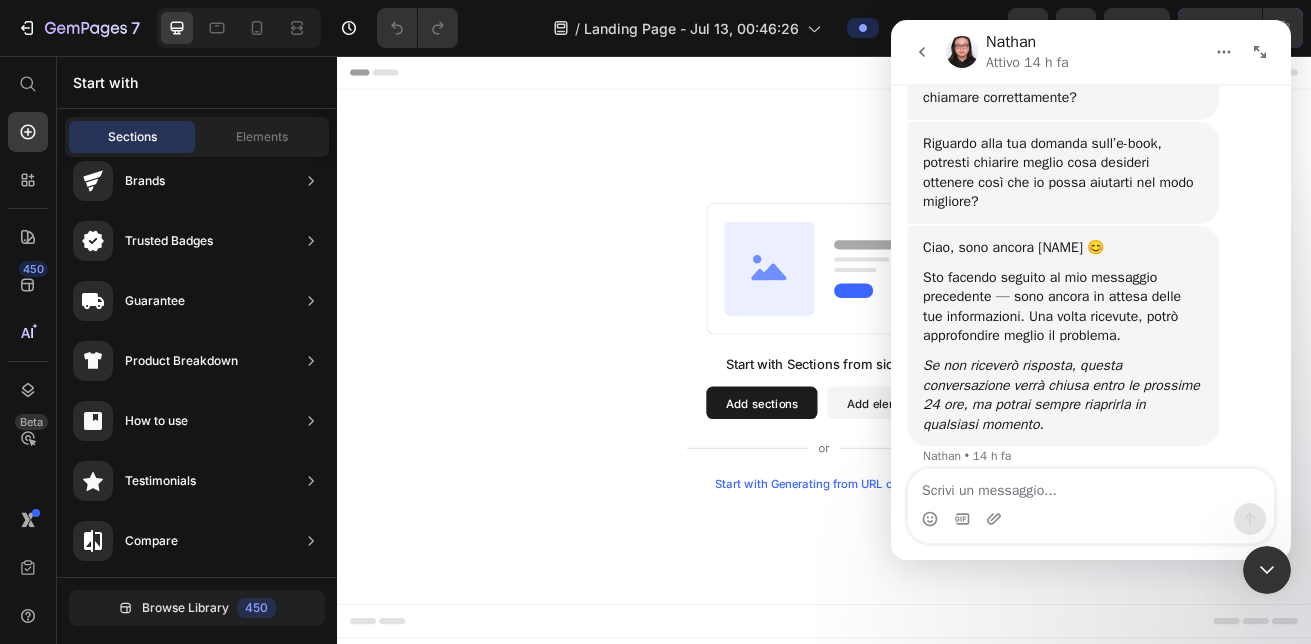 click at bounding box center (1091, 486) 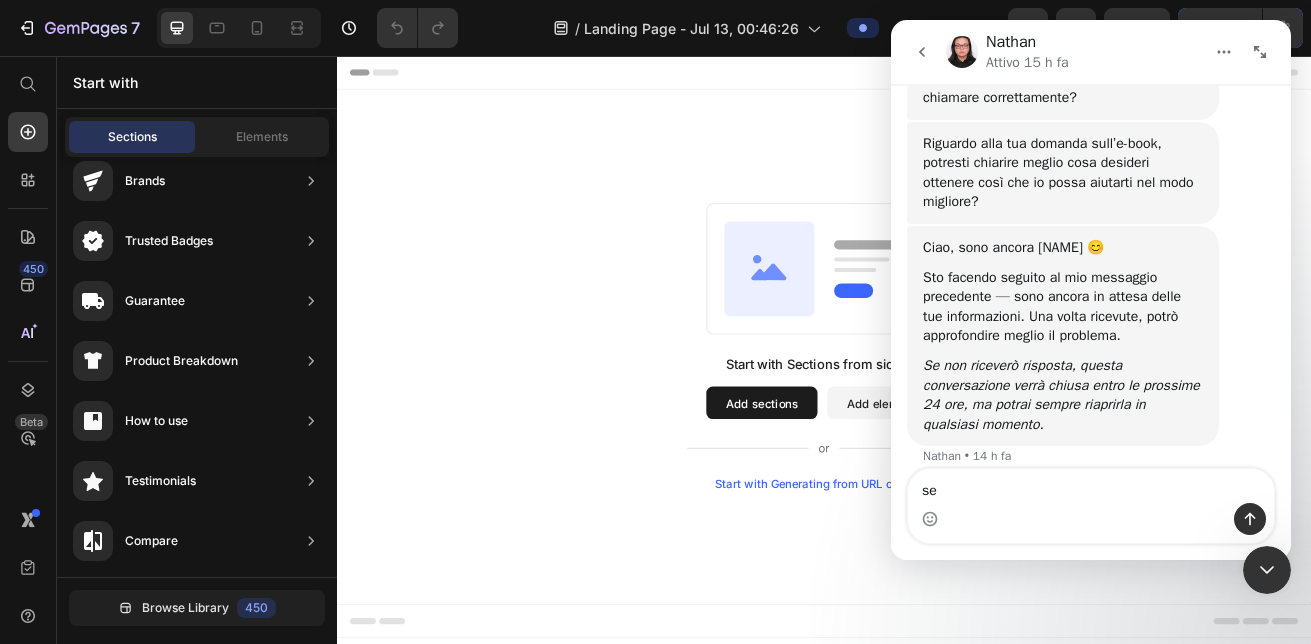 type on "s" 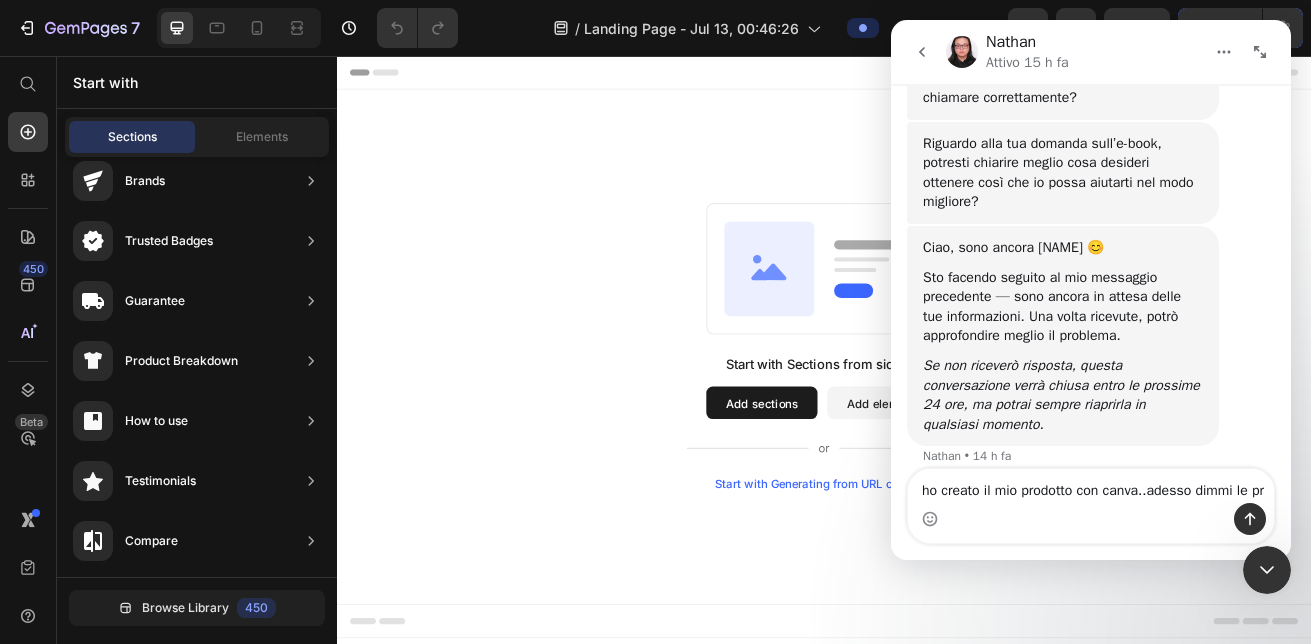 scroll, scrollTop: 744, scrollLeft: 0, axis: vertical 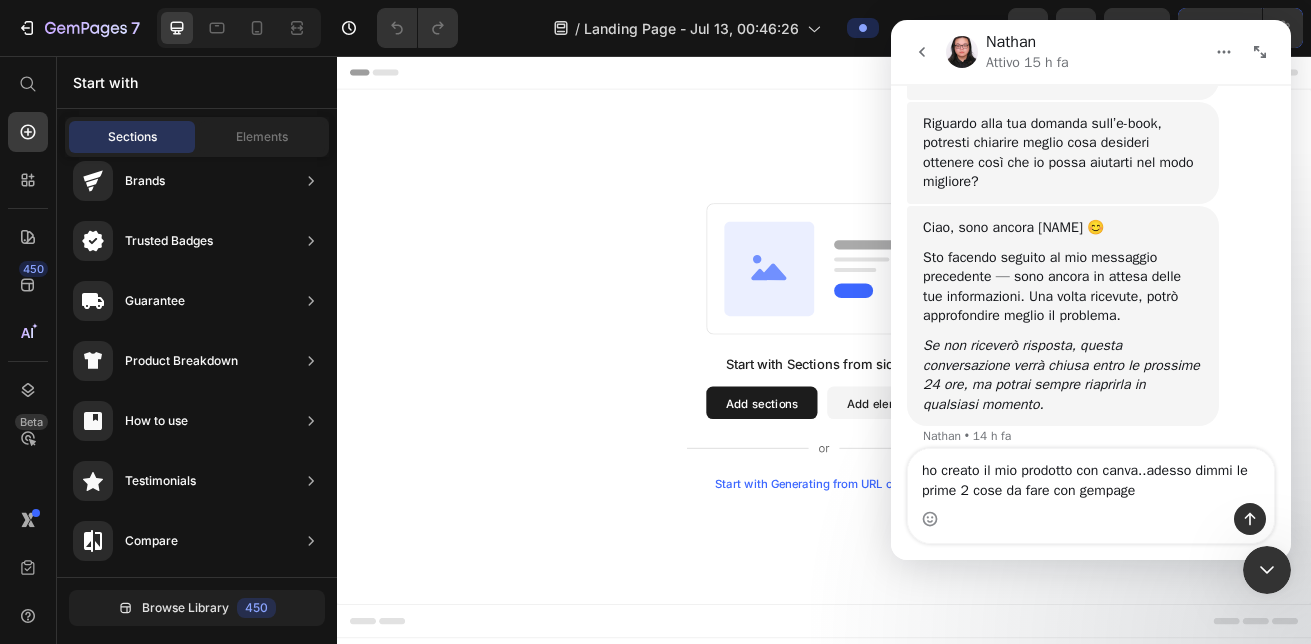 type on "ho creato il mio prodotto con canva..adesso dimmi le prime 2 cose da fare con gempages" 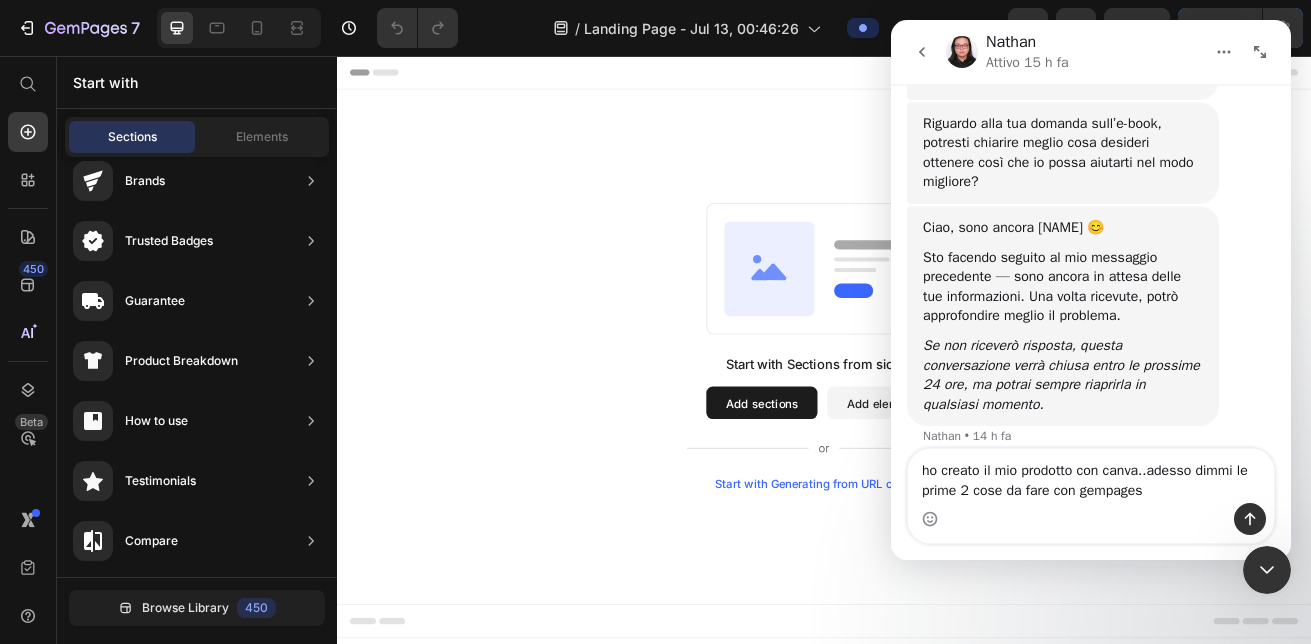 type 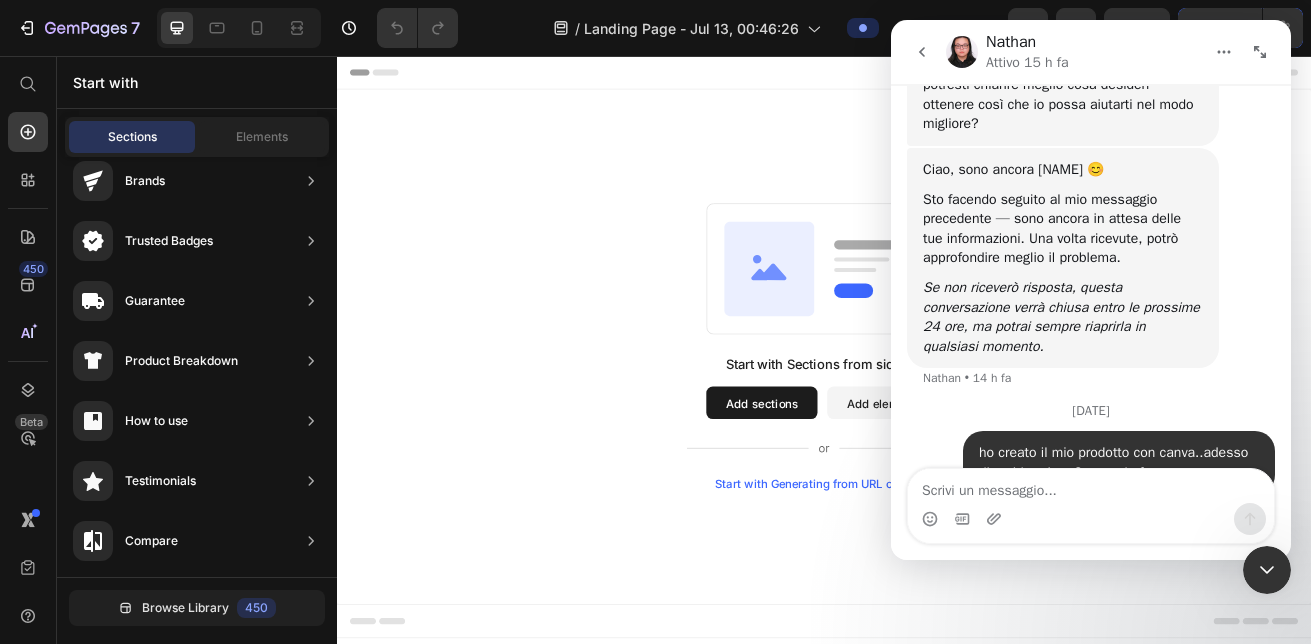 scroll, scrollTop: 857, scrollLeft: 0, axis: vertical 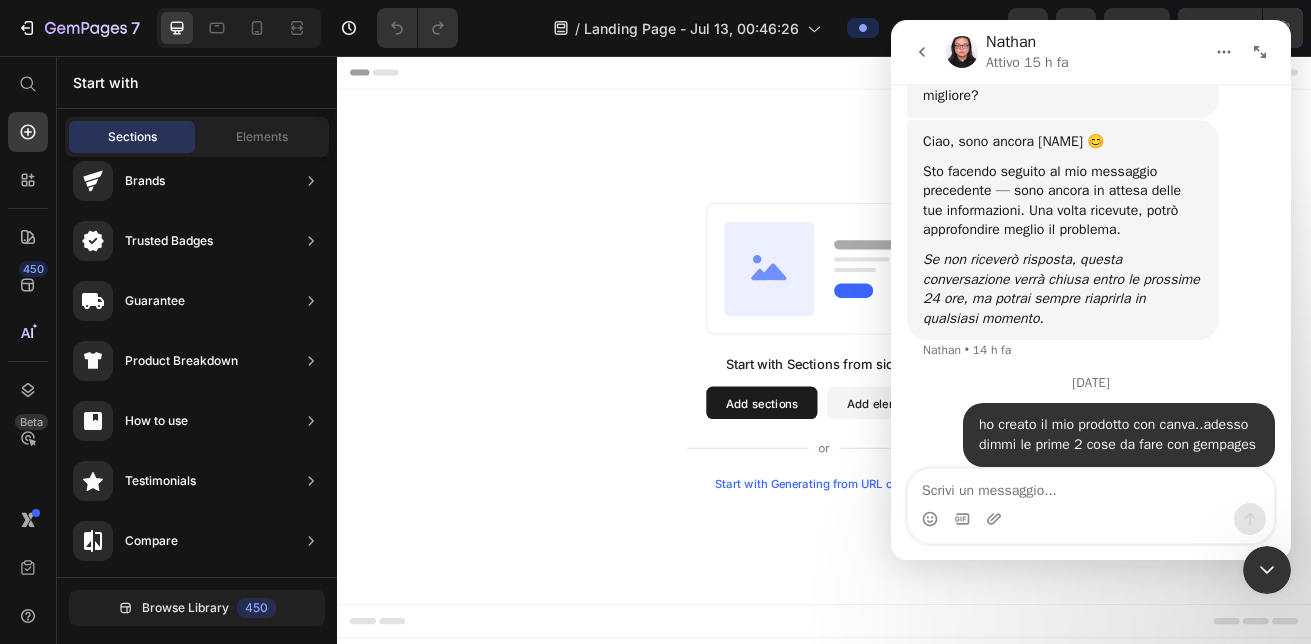 click 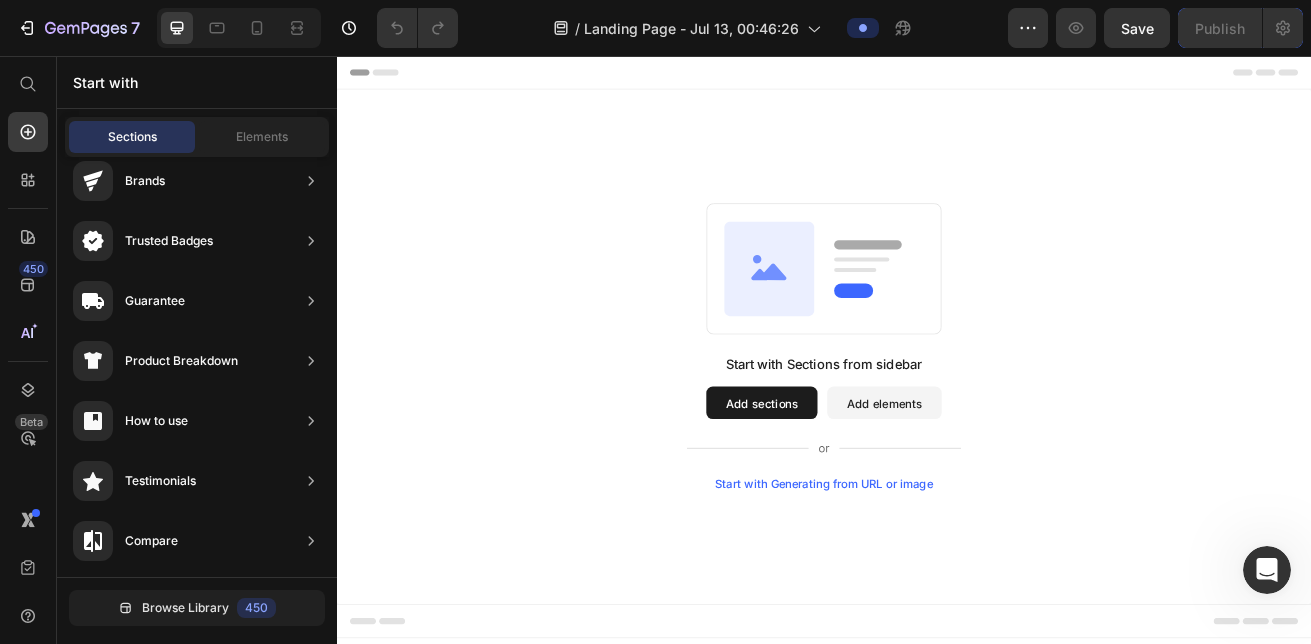 click 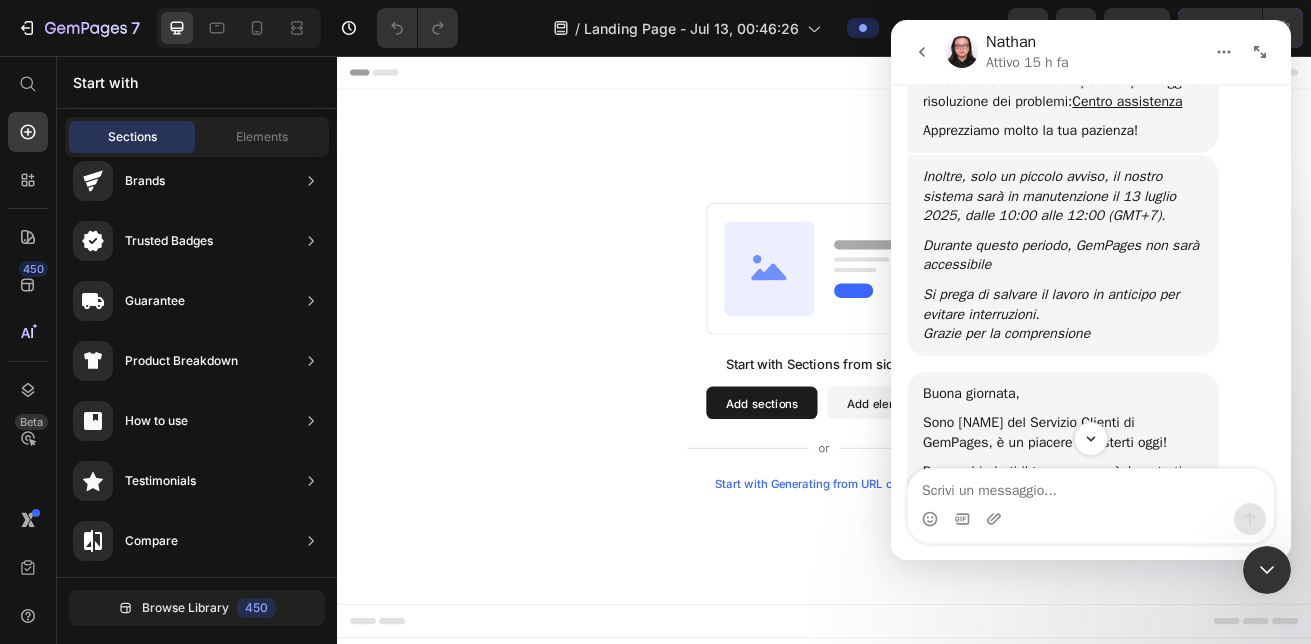 scroll, scrollTop: 857, scrollLeft: 0, axis: vertical 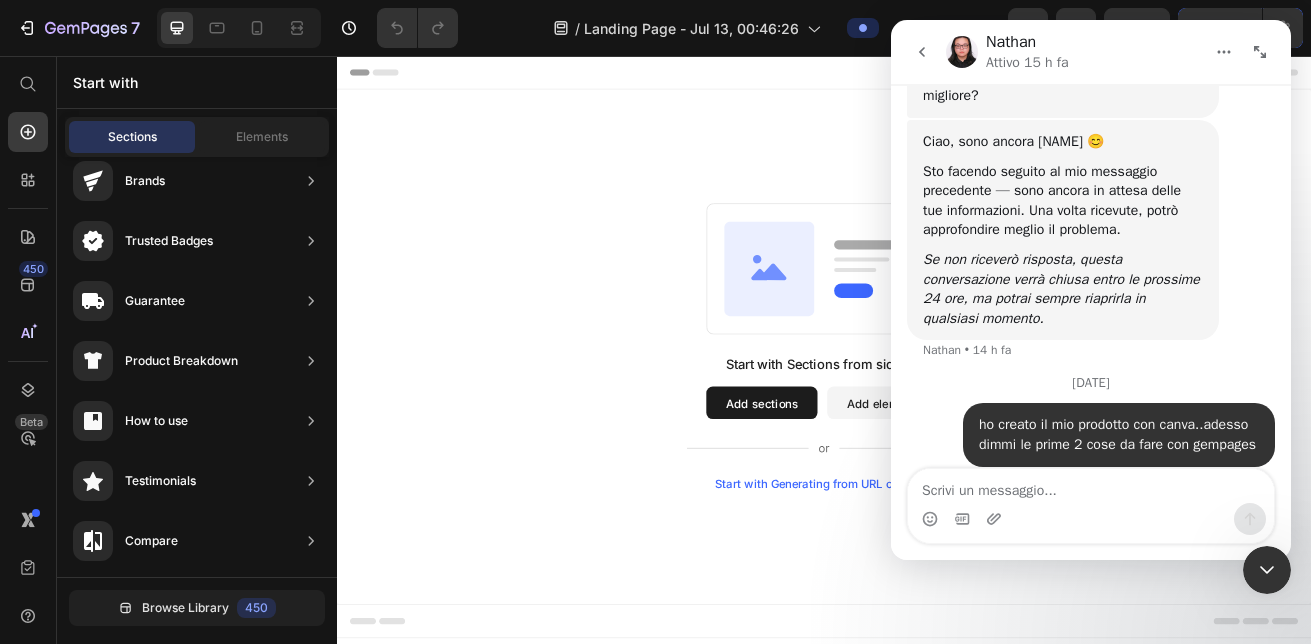 click at bounding box center [1224, 52] 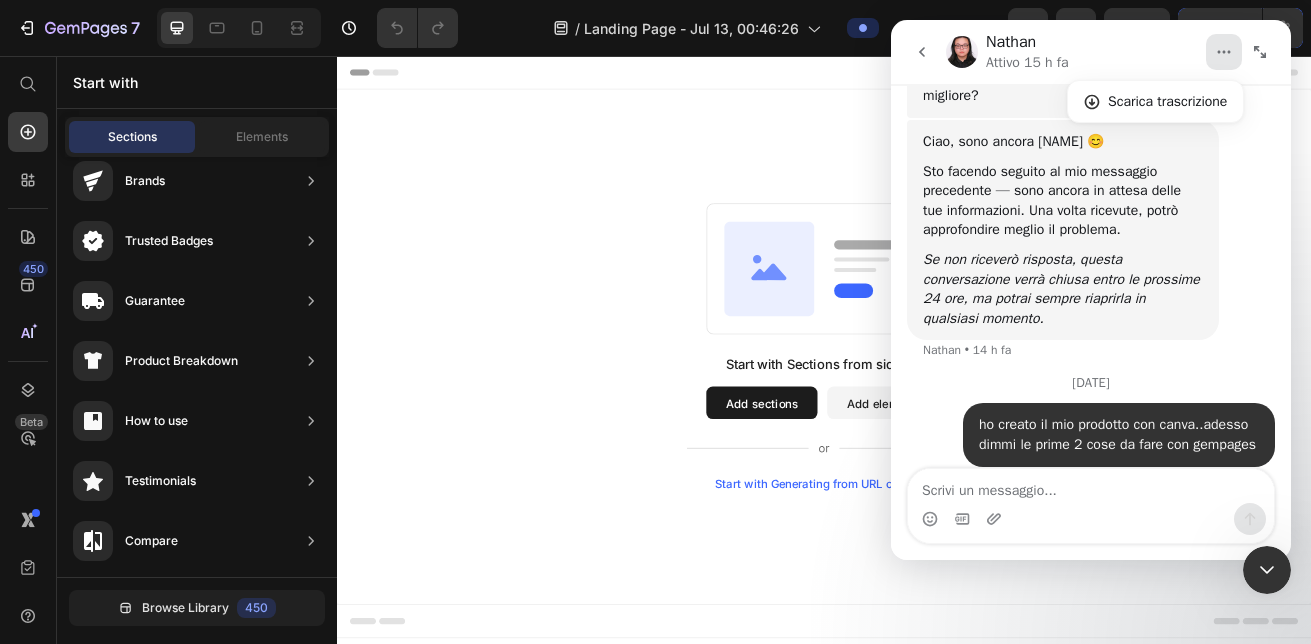 click at bounding box center (1260, 52) 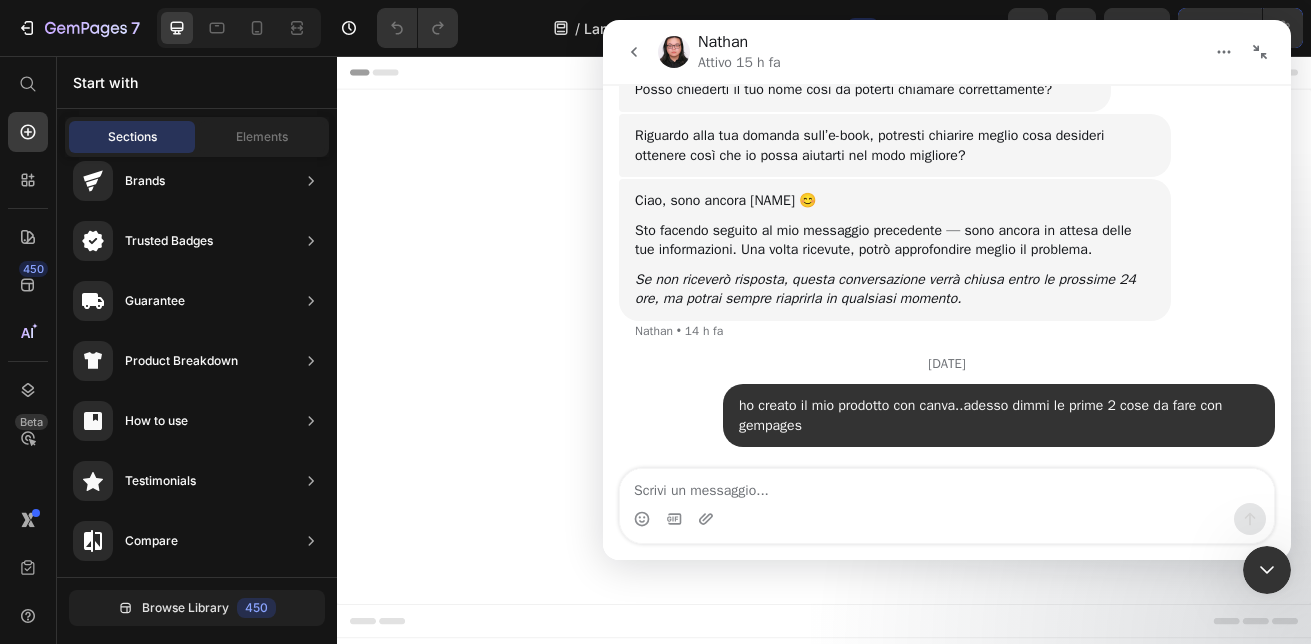 scroll, scrollTop: 583, scrollLeft: 0, axis: vertical 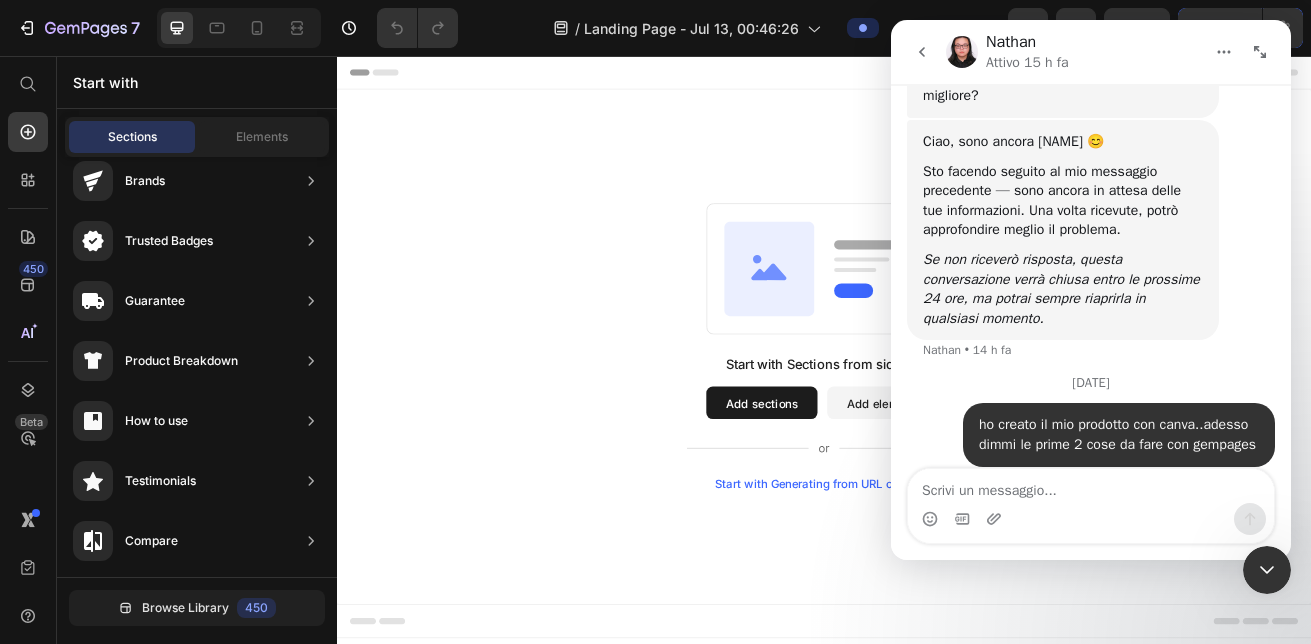 click on "Start with Sections from sidebar Add sections Add elements Start with Generating from URL or image" at bounding box center (937, 414) 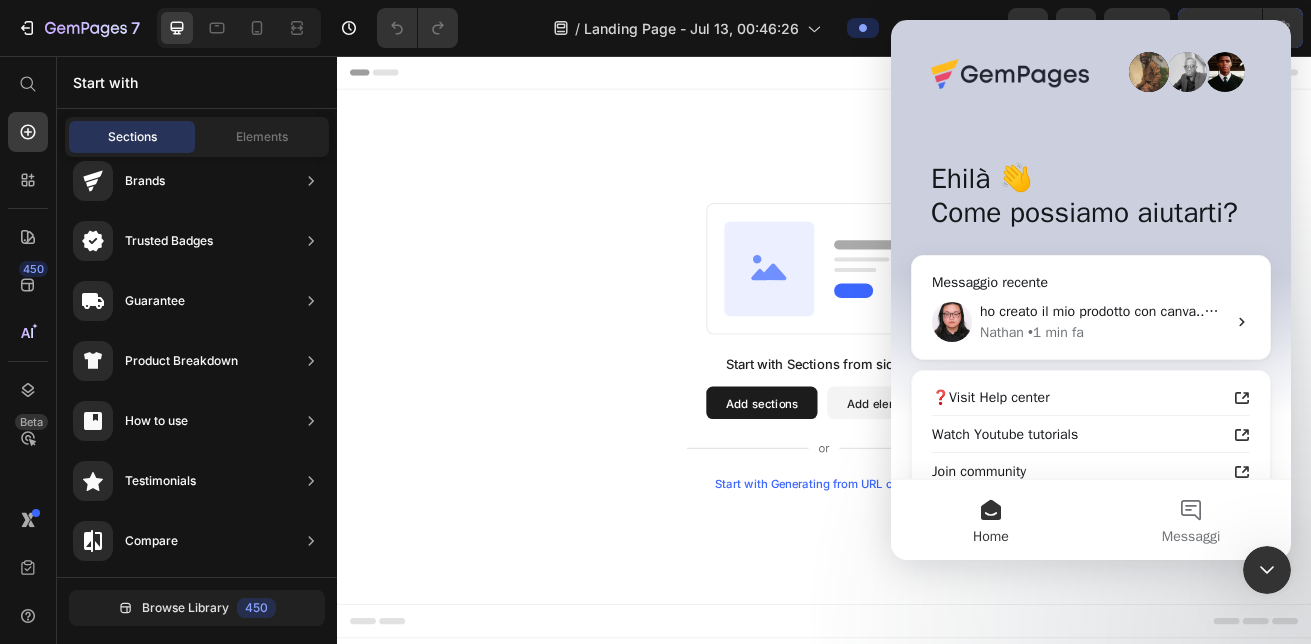 scroll, scrollTop: 0, scrollLeft: 0, axis: both 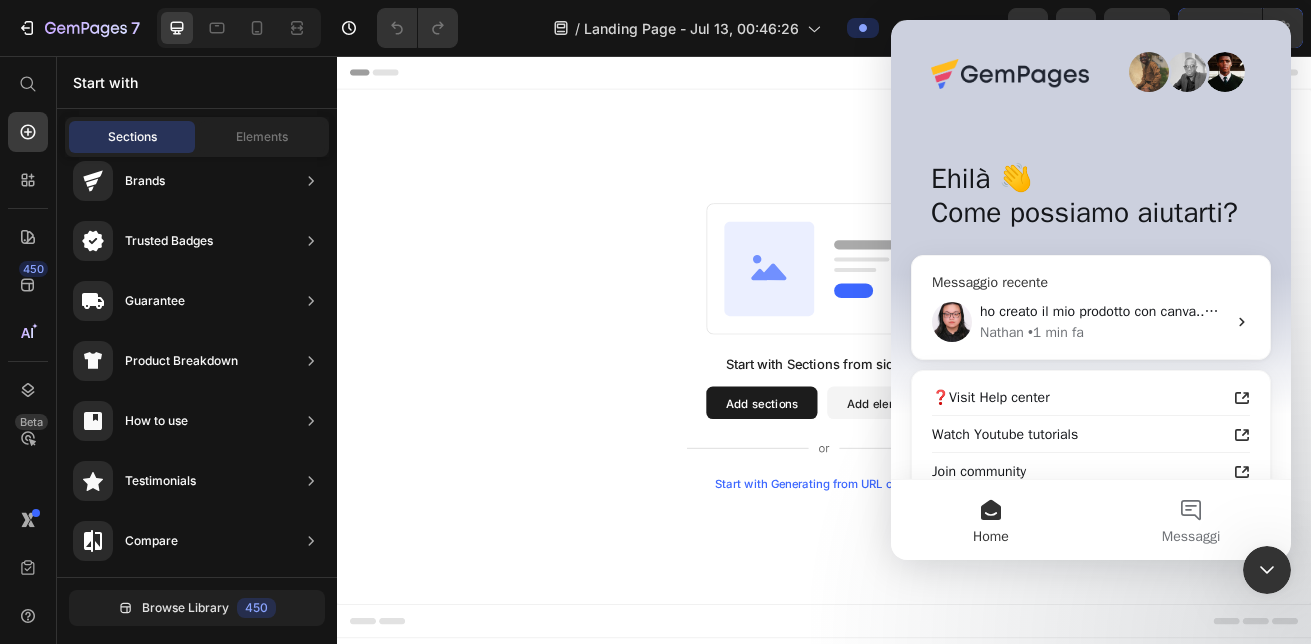 click 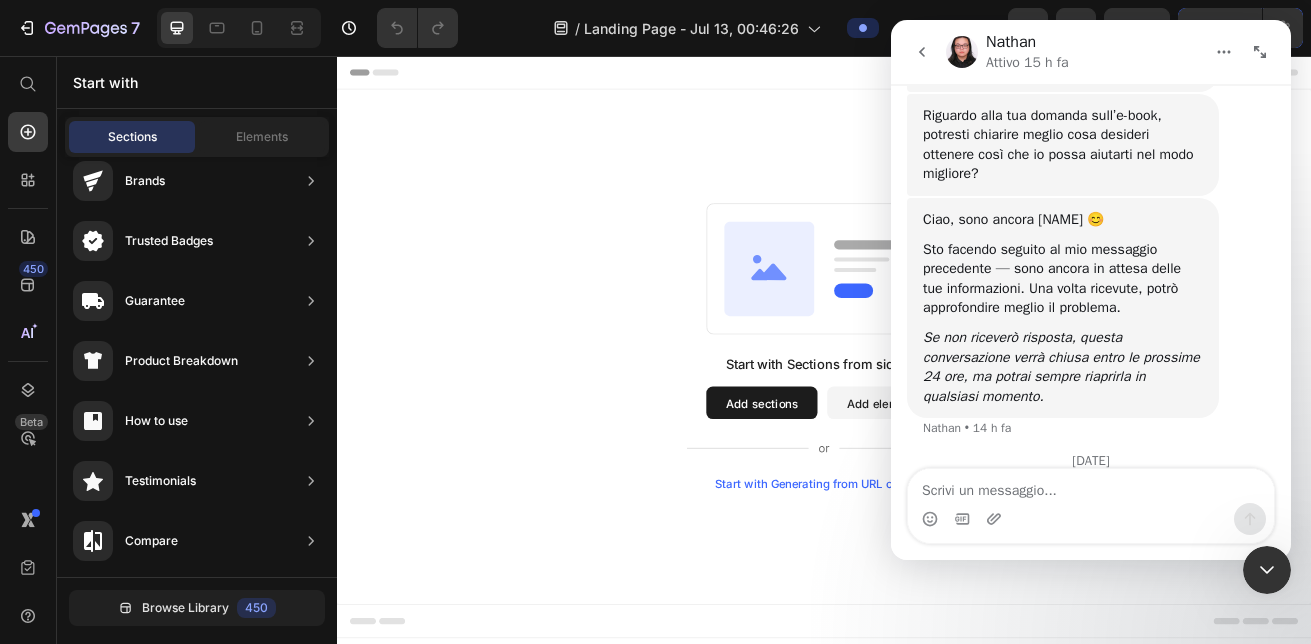 scroll, scrollTop: 857, scrollLeft: 0, axis: vertical 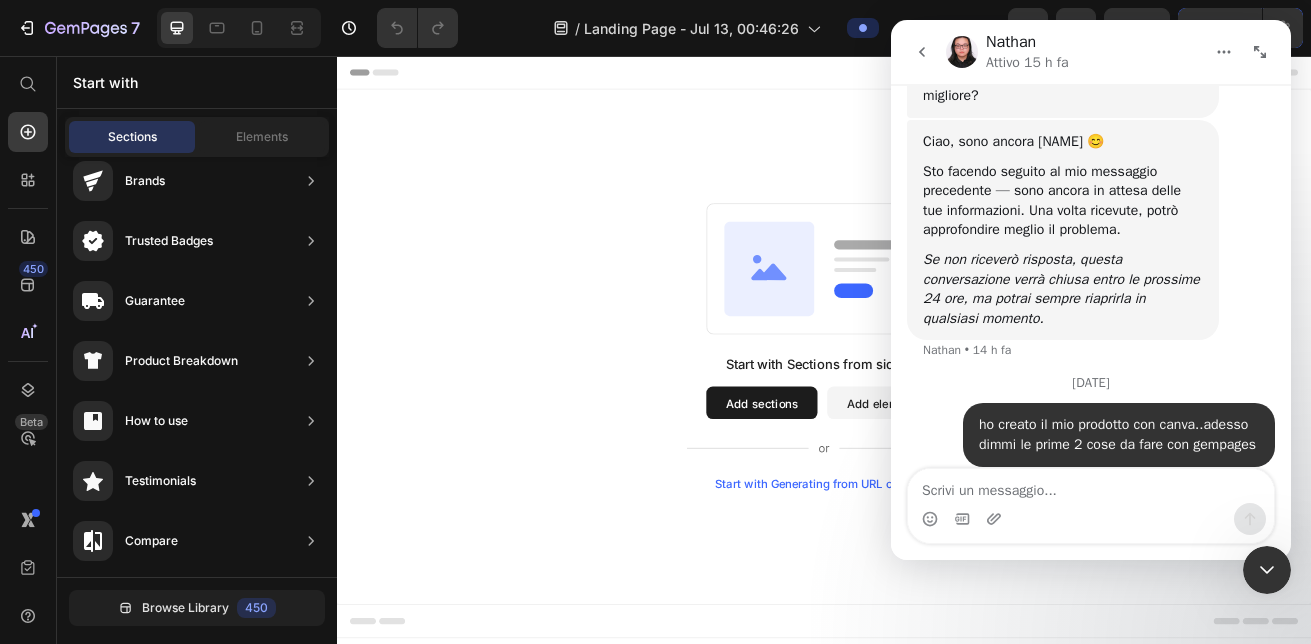 click 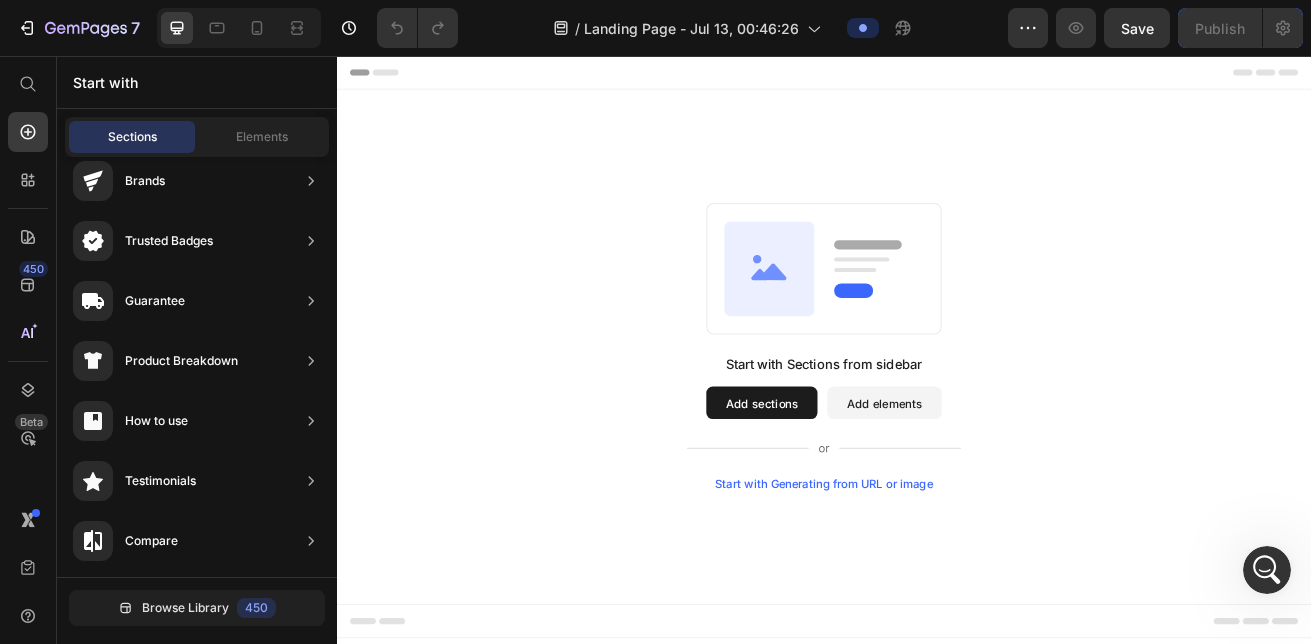 click 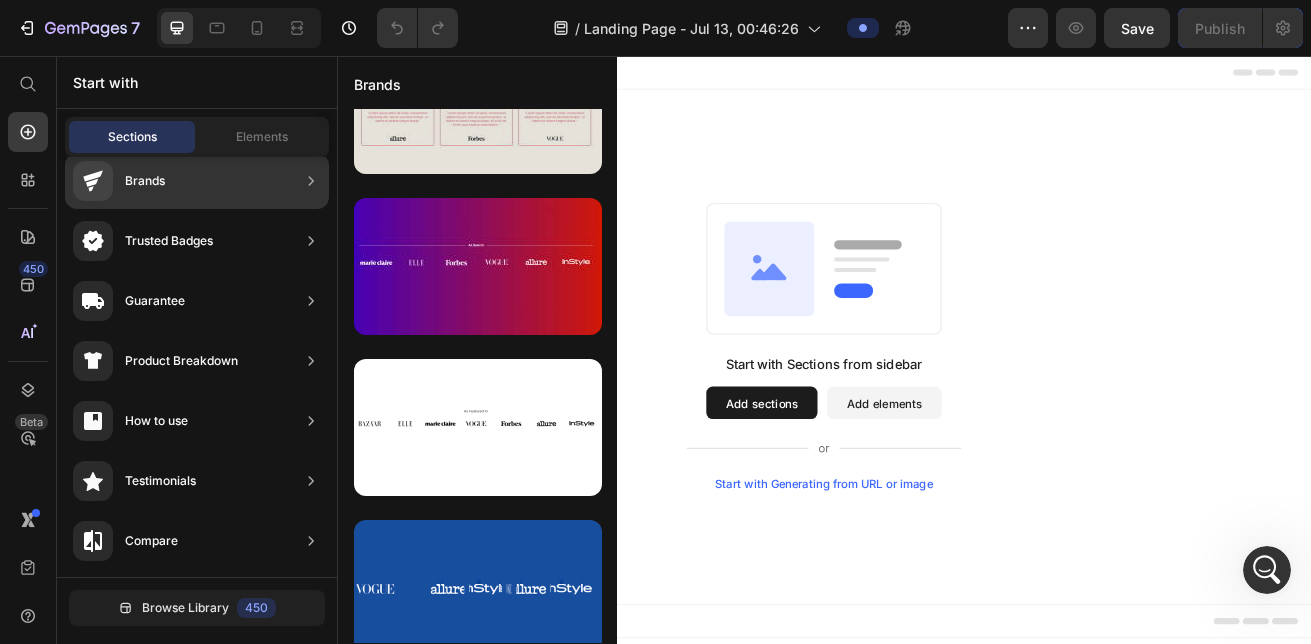 scroll, scrollTop: 0, scrollLeft: 0, axis: both 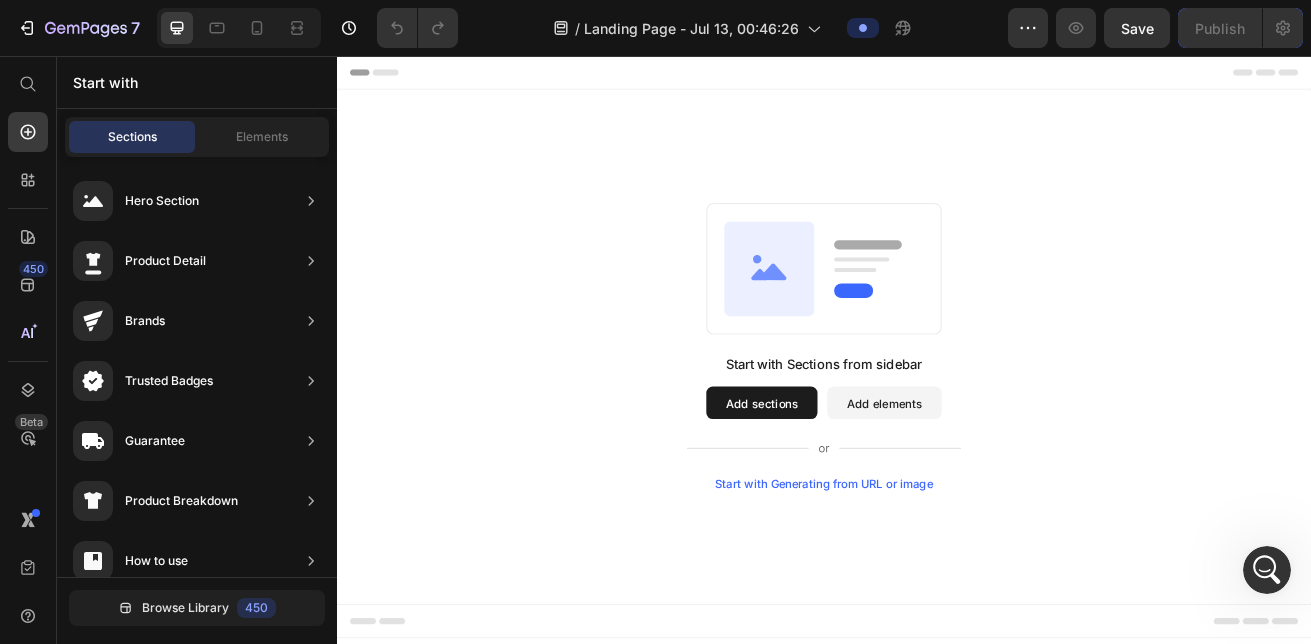 click 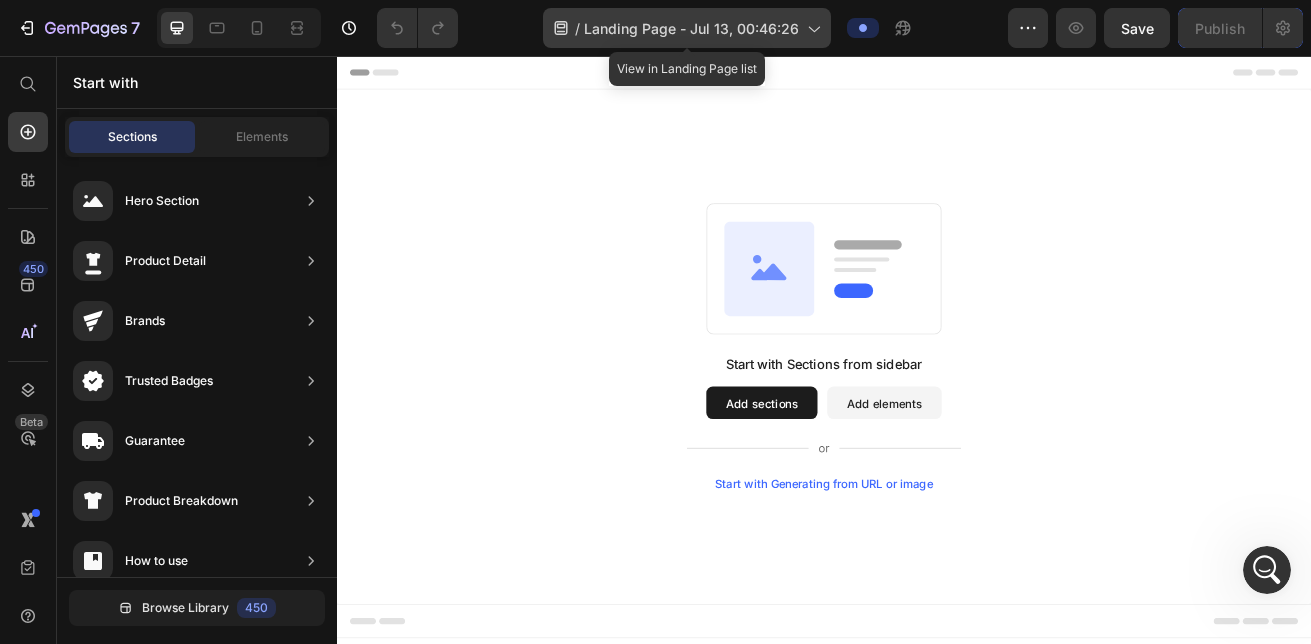 click on "Landing Page - Jul 13, 00:46:26" at bounding box center (691, 28) 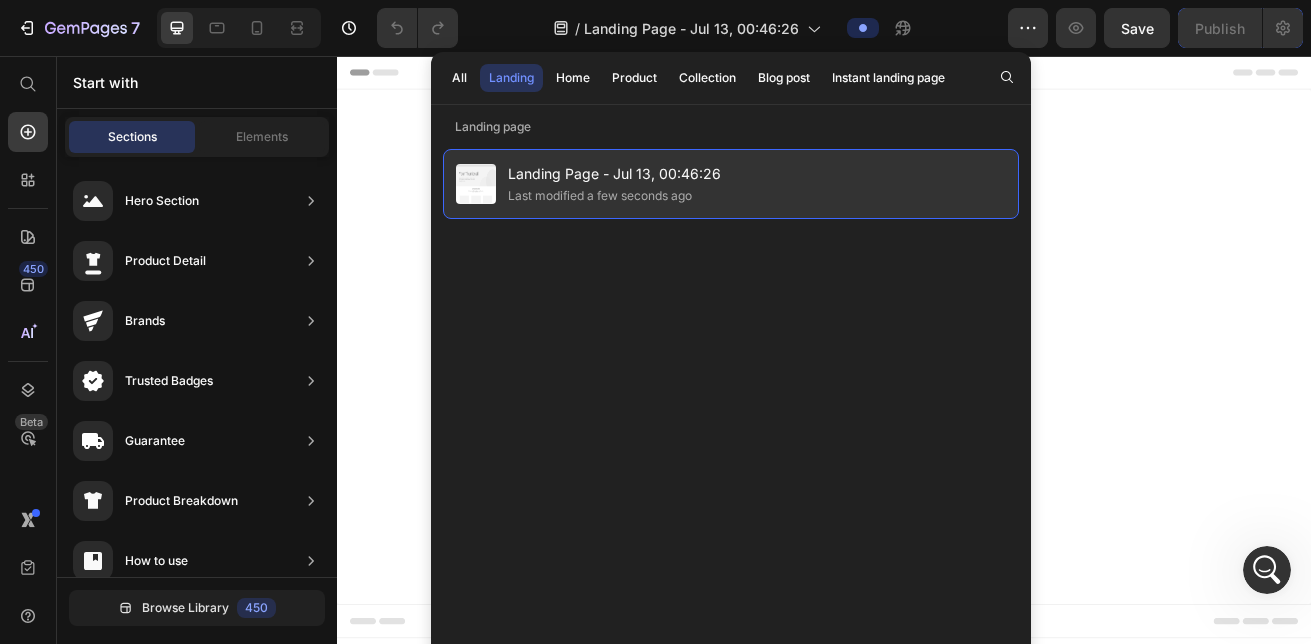 click on "Last modified a few seconds ago" 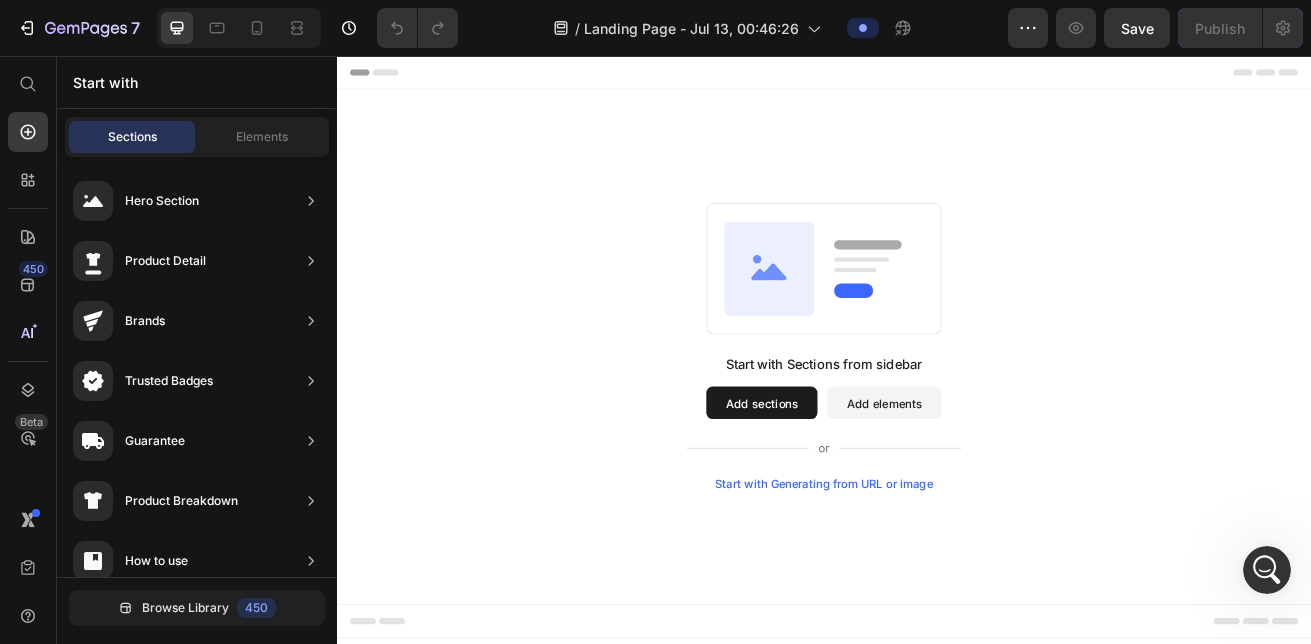 click 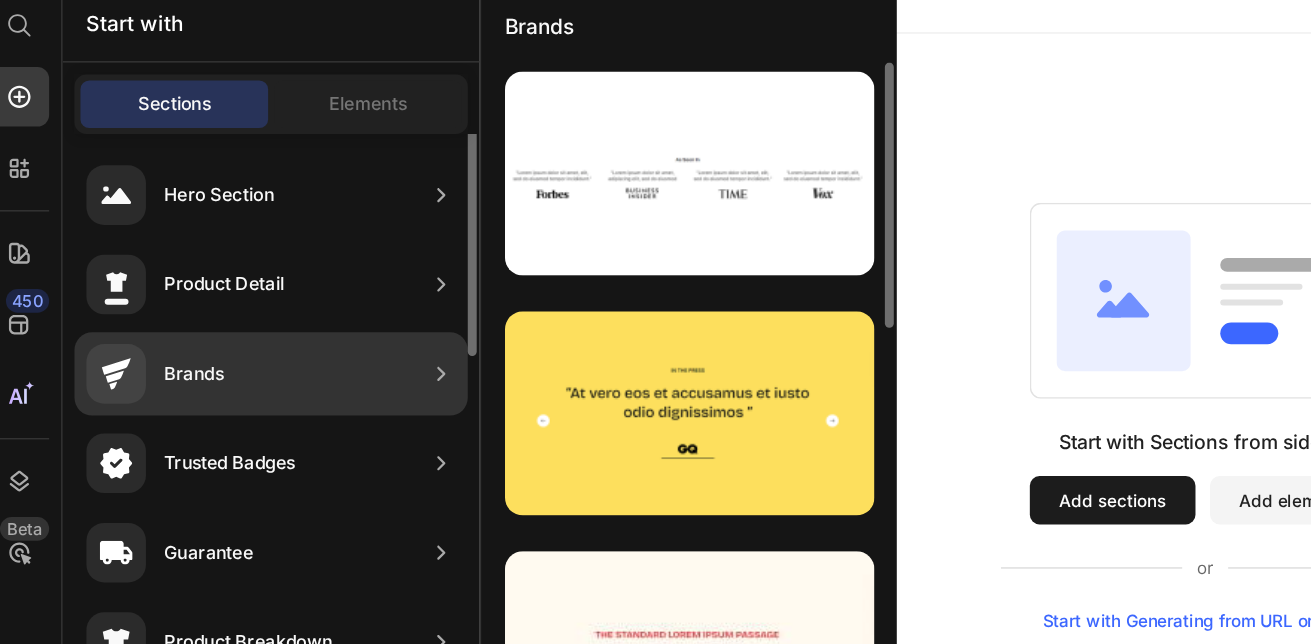 scroll, scrollTop: 0, scrollLeft: 0, axis: both 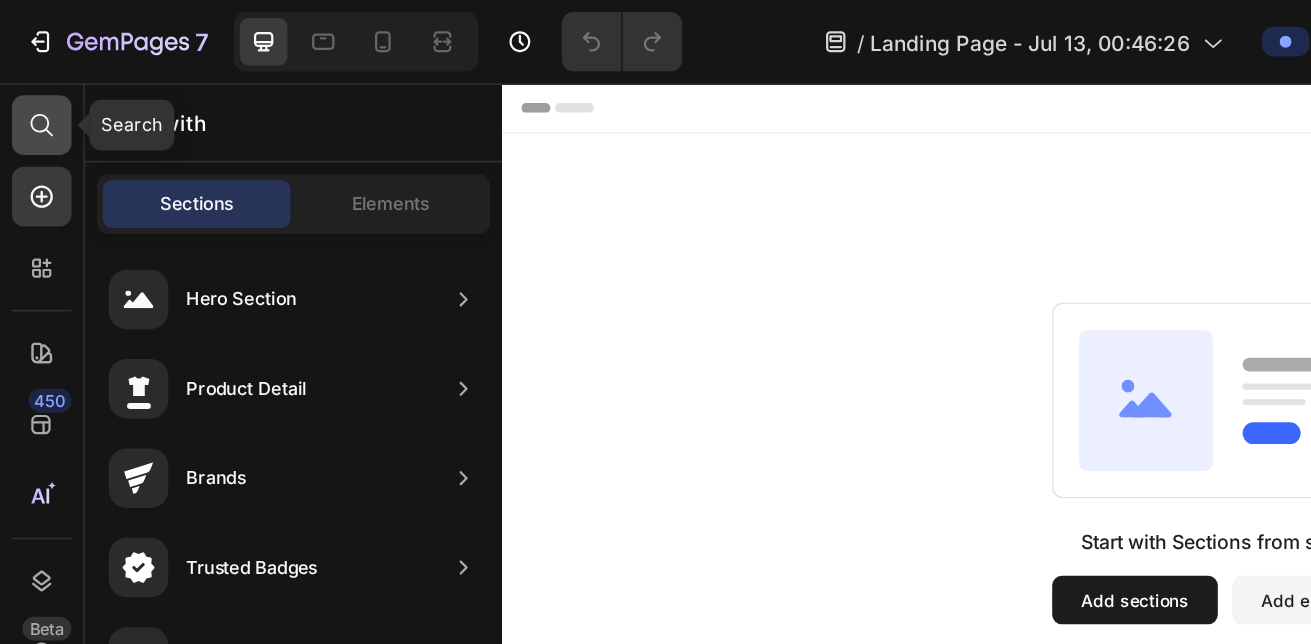 click 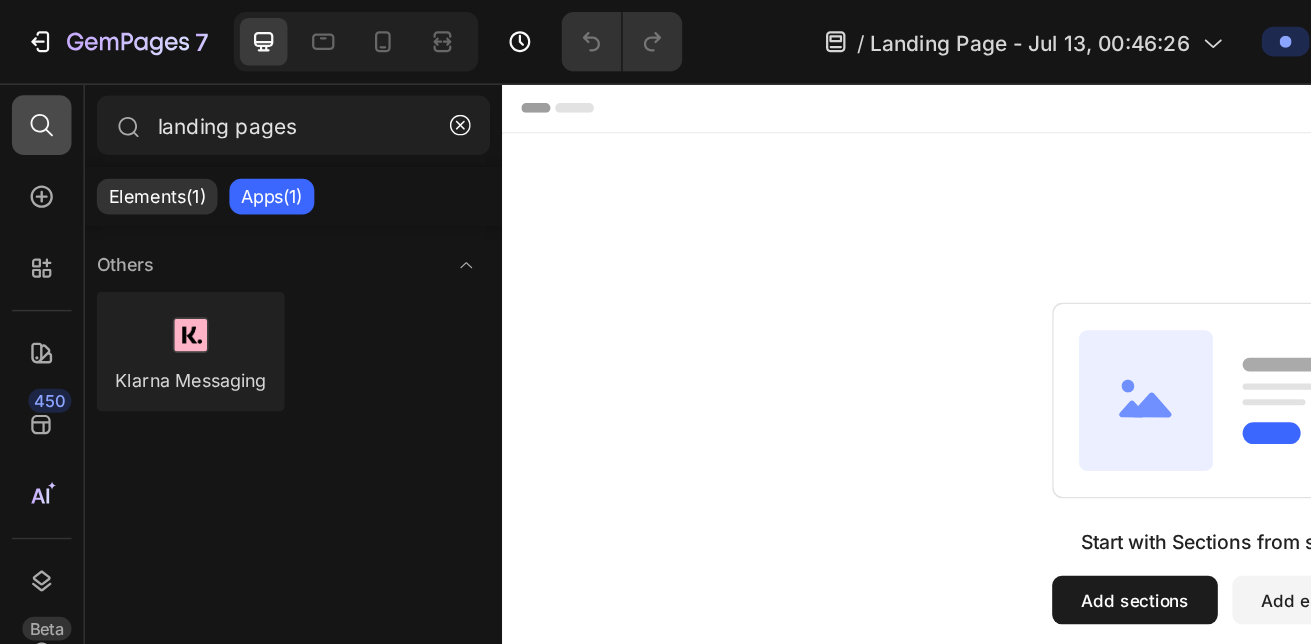 type on "landing pages" 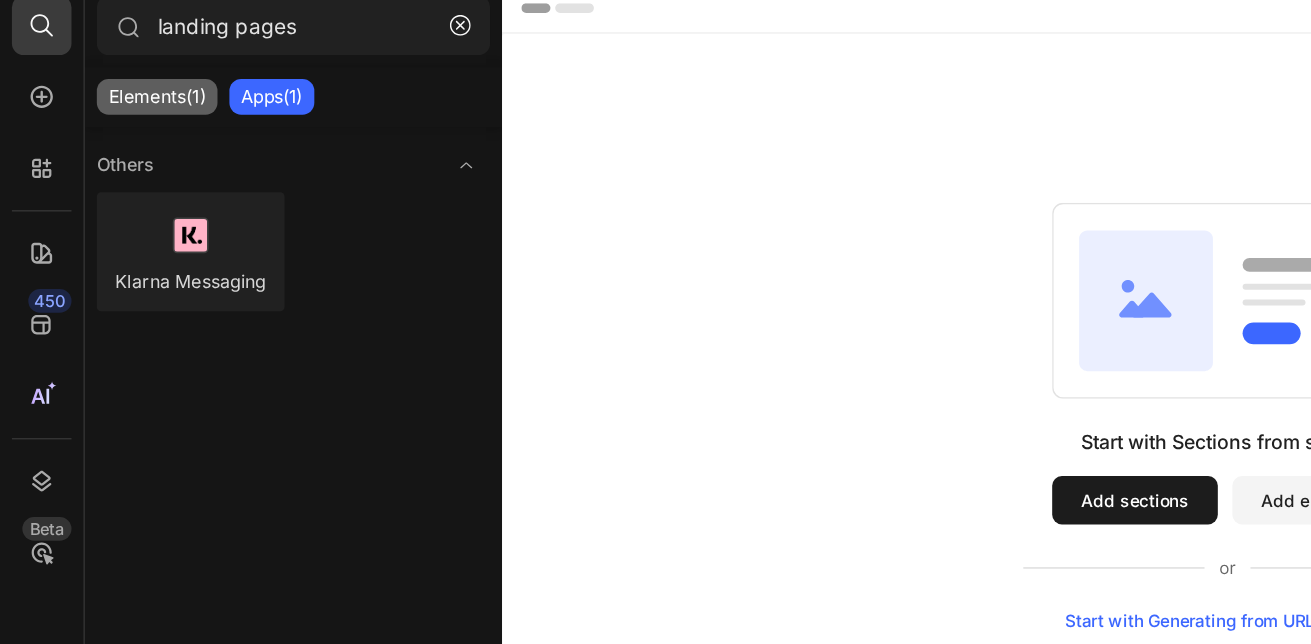click on "Elements(1)" at bounding box center (105, 132) 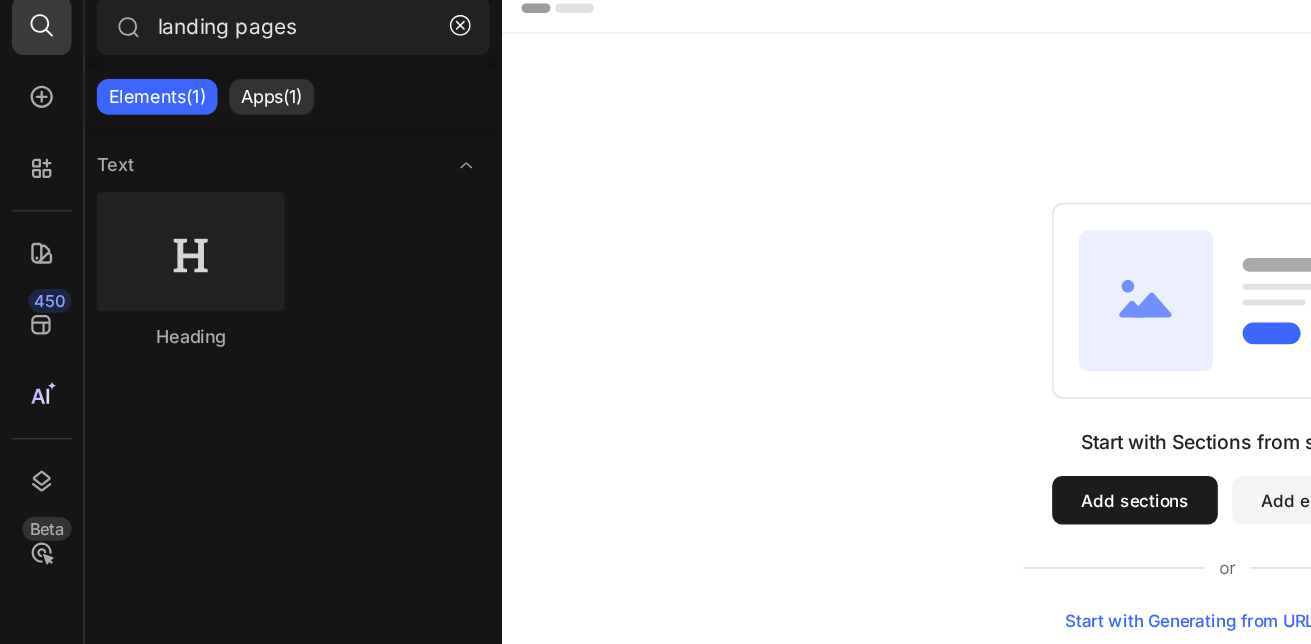 click on "Elements(1)" at bounding box center [105, 132] 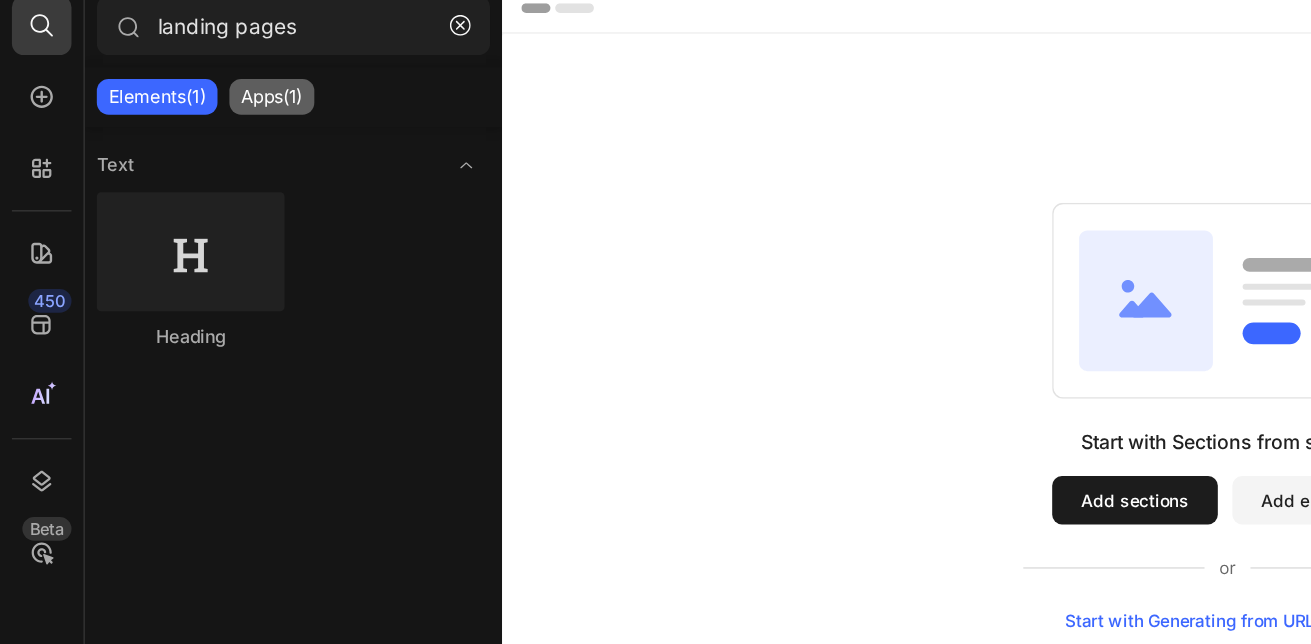 click on "Apps(1)" at bounding box center (182, 132) 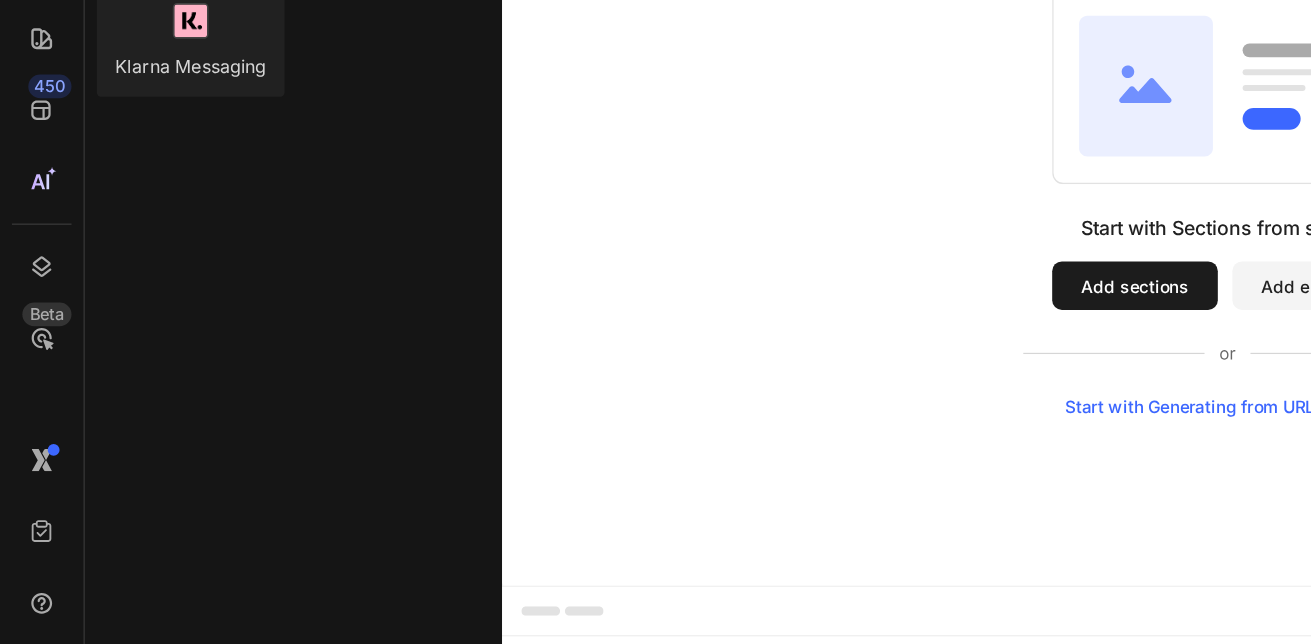 click on "Add sections" at bounding box center [1025, 197] 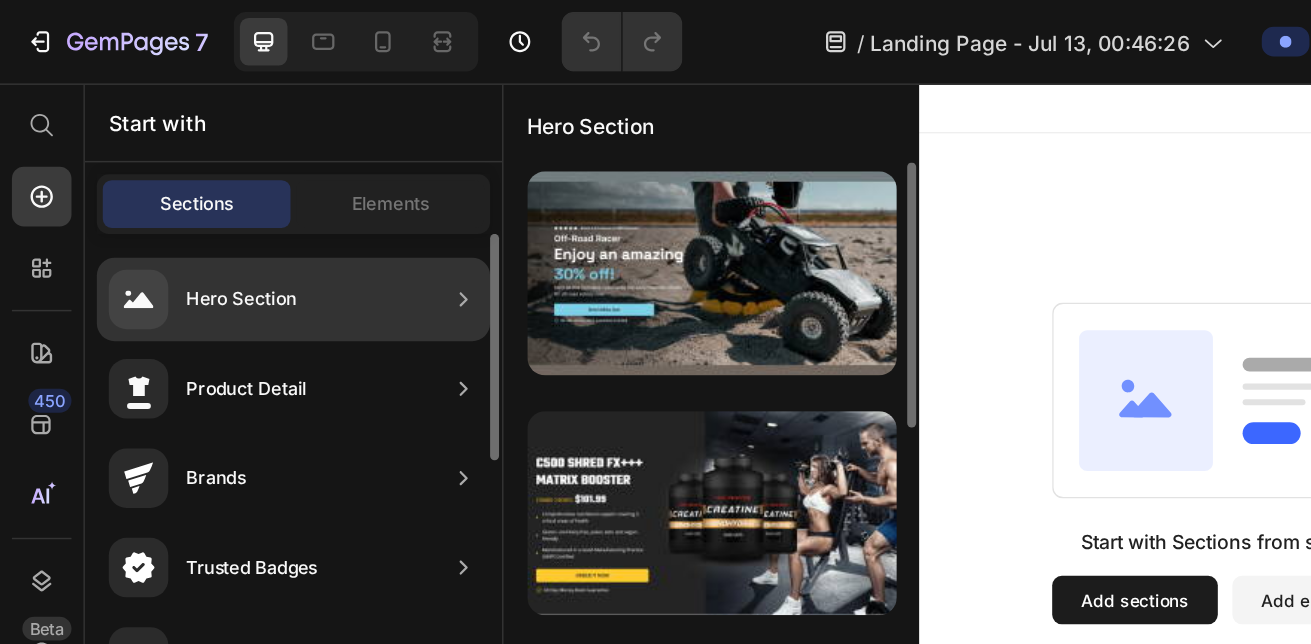 click on "Hero Section" 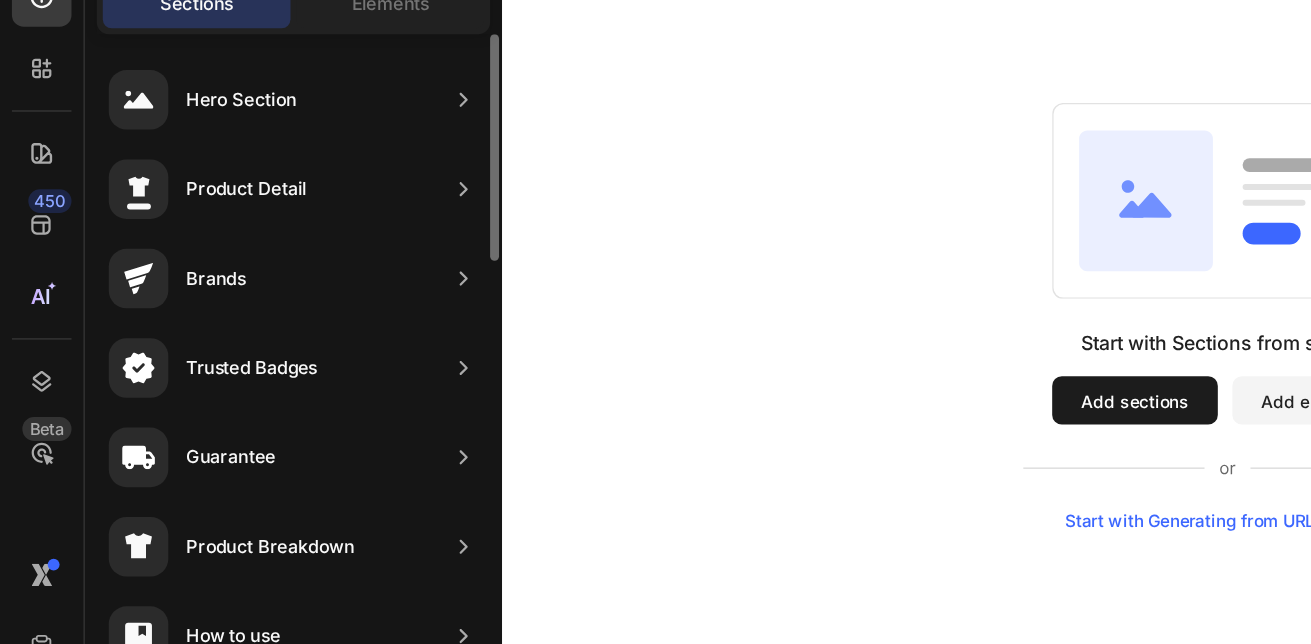 scroll, scrollTop: 420, scrollLeft: 0, axis: vertical 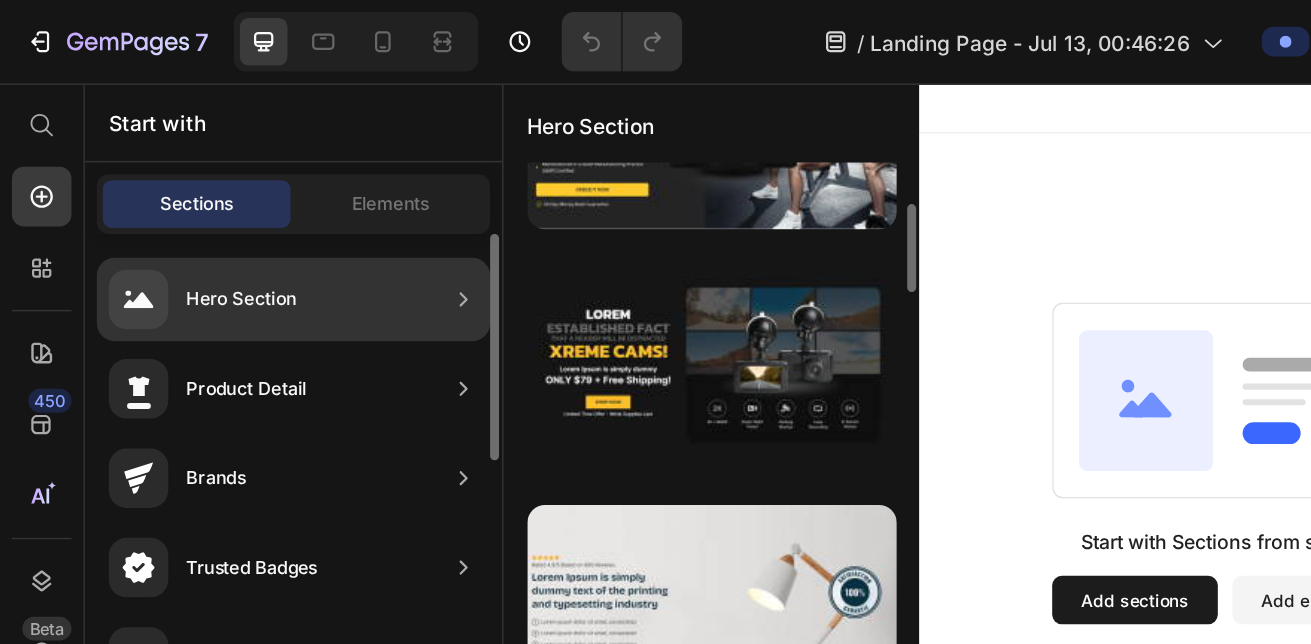 click on "Hero Section" 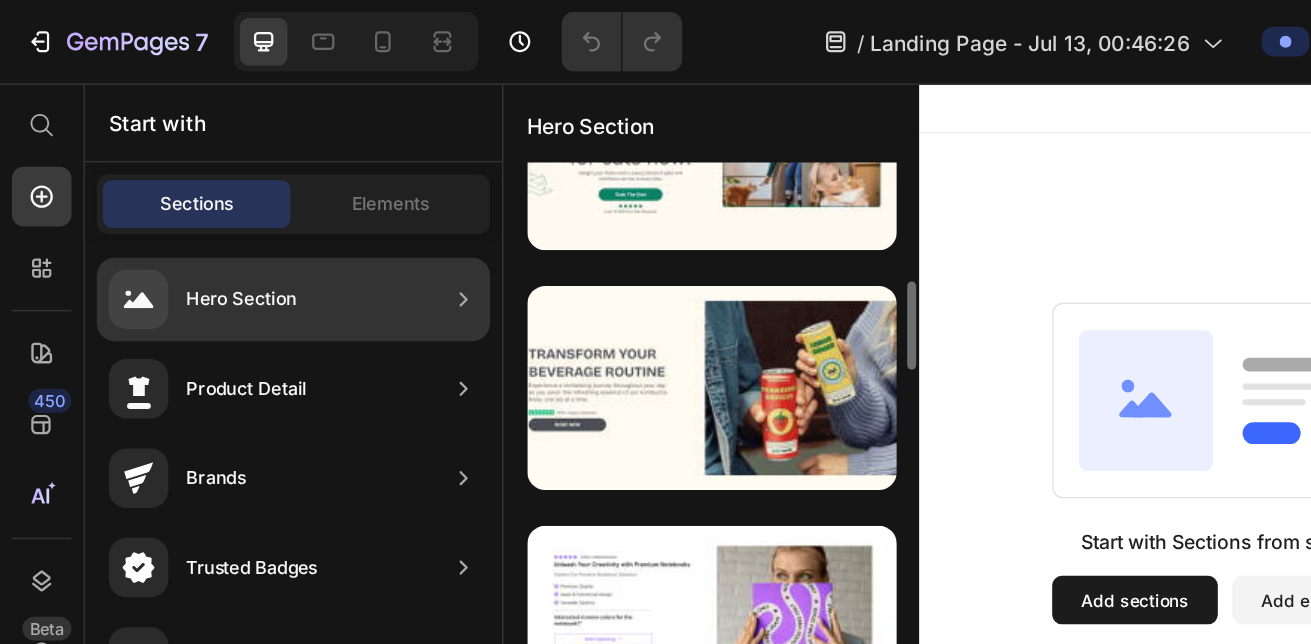 scroll, scrollTop: 996, scrollLeft: 0, axis: vertical 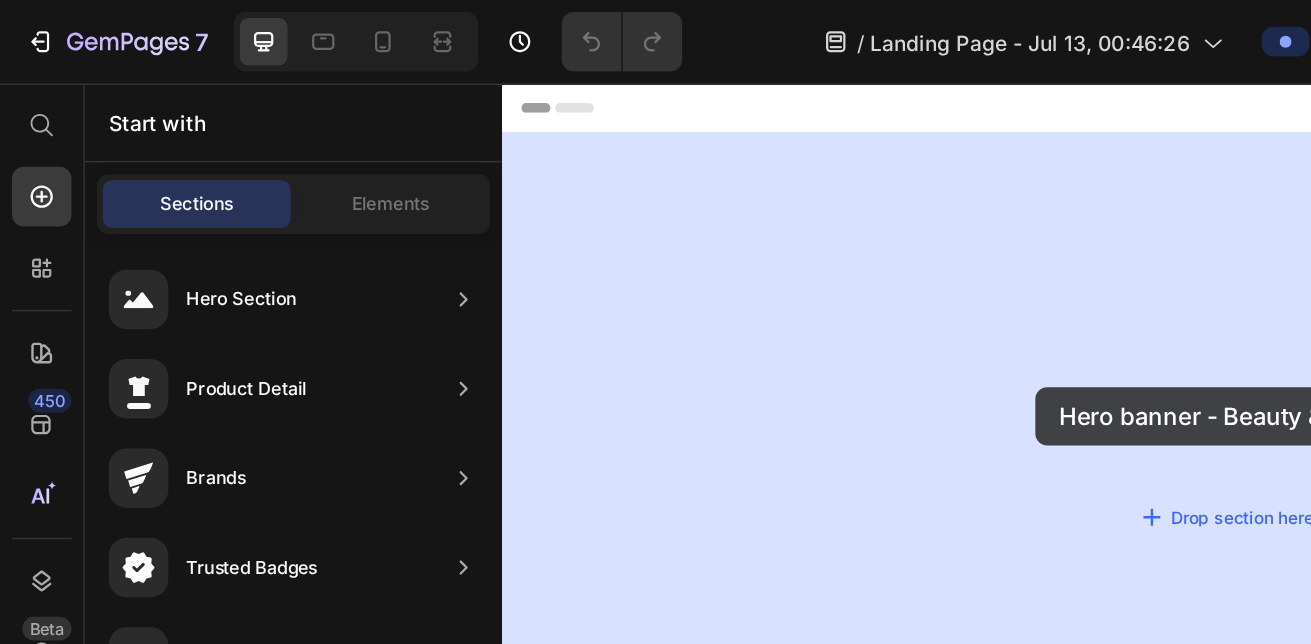 drag, startPoint x: 1041, startPoint y: 436, endPoint x: 943, endPoint y: 334, distance: 141.44963 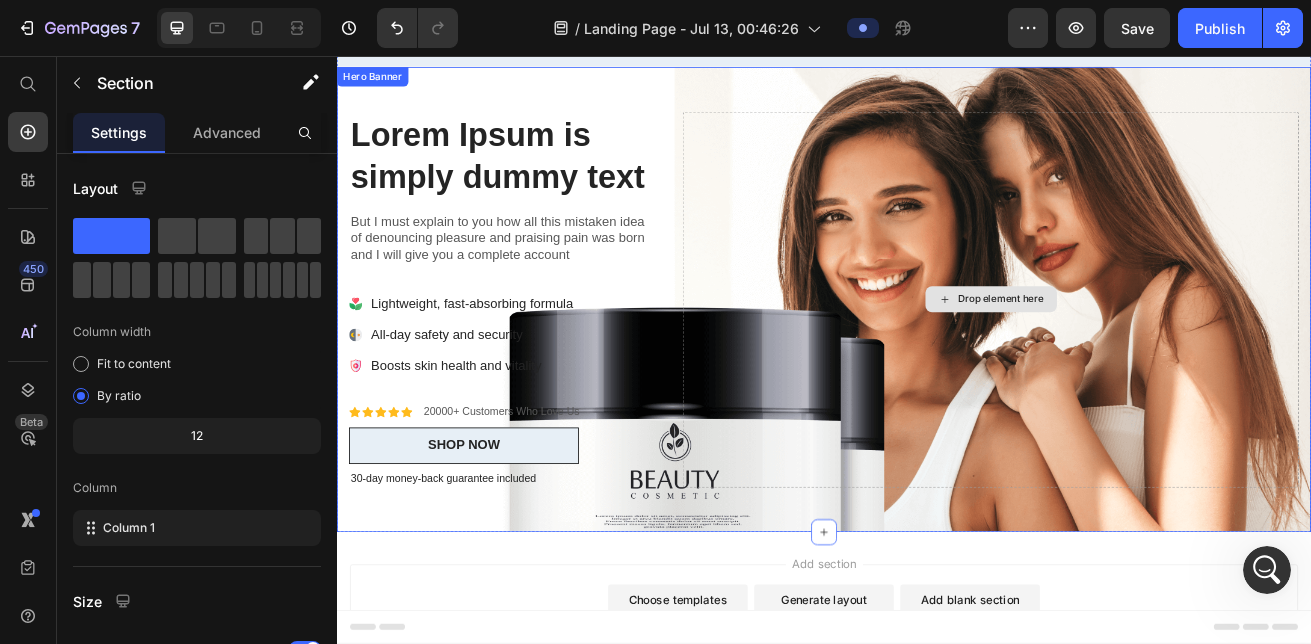 scroll, scrollTop: 0, scrollLeft: 0, axis: both 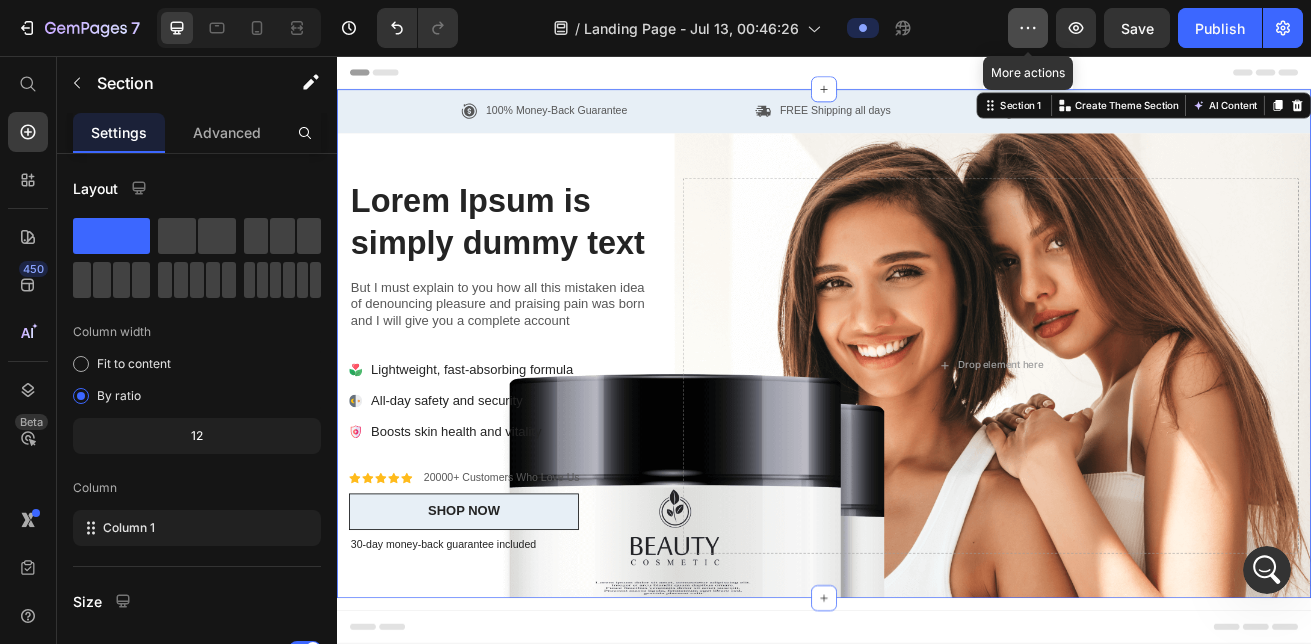 click 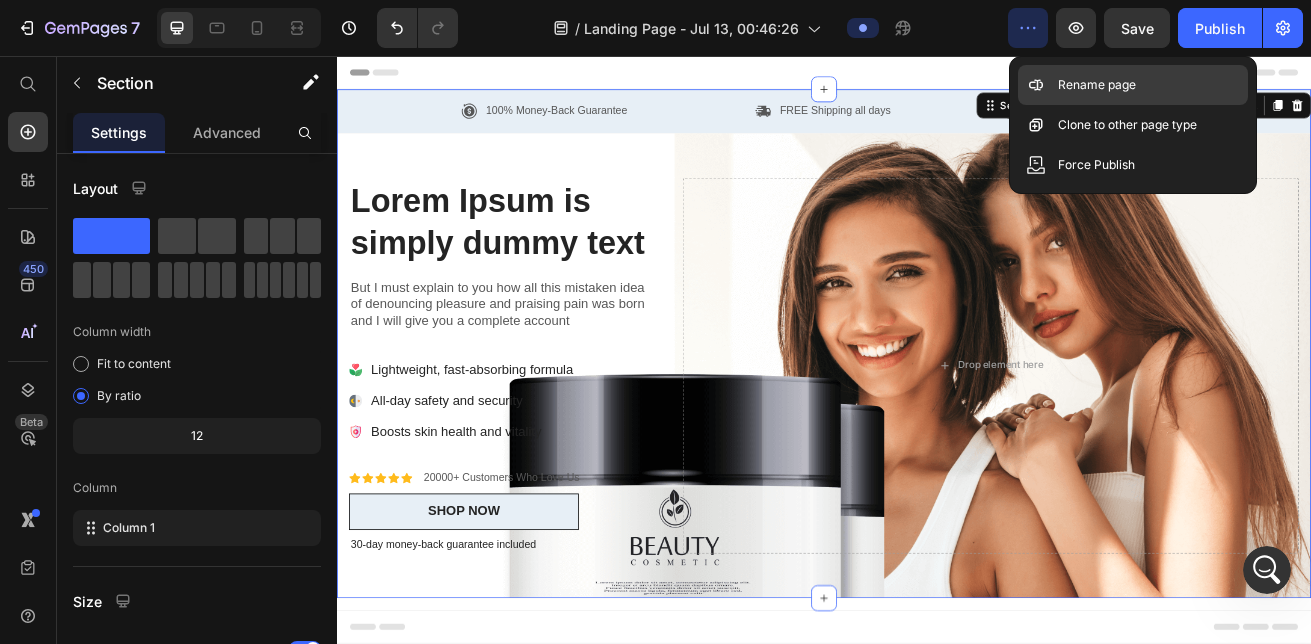 click on "Rename page" at bounding box center (1097, 85) 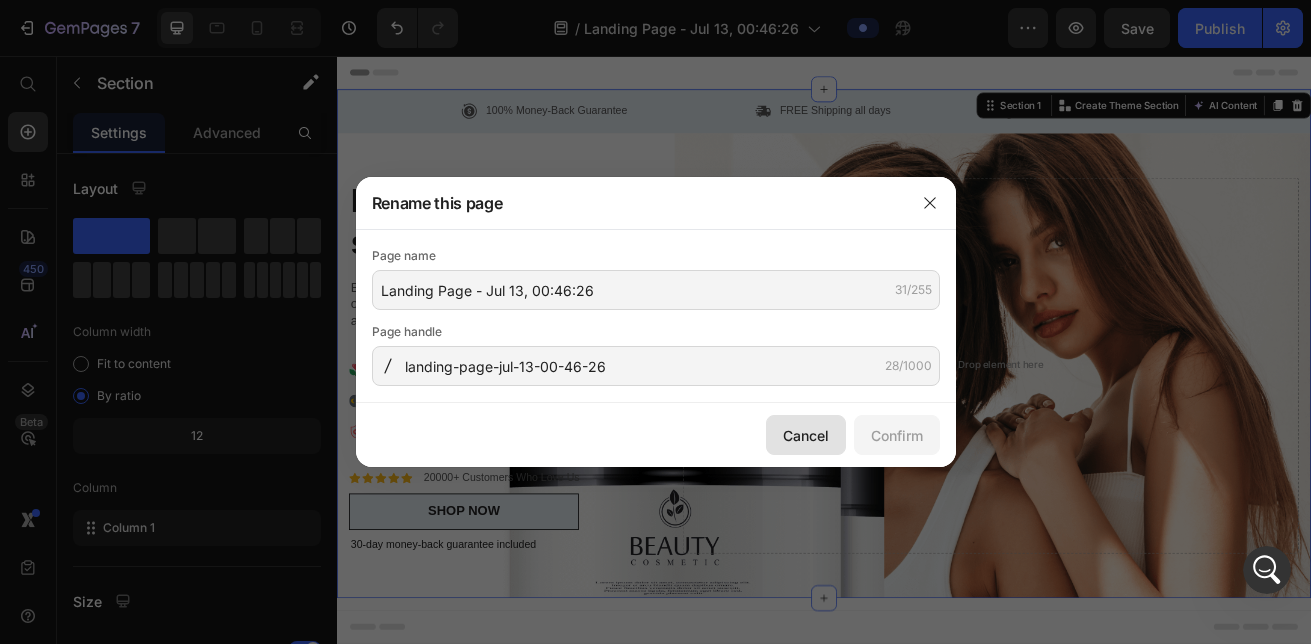 click on "Cancel" at bounding box center (806, 435) 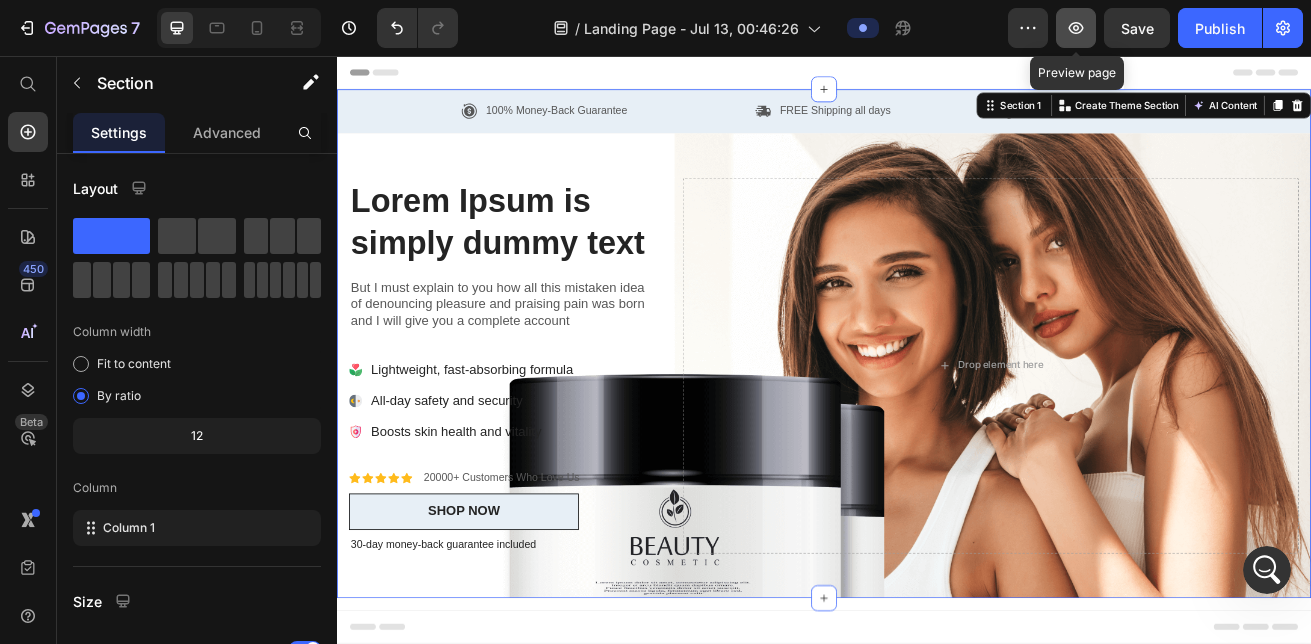 click 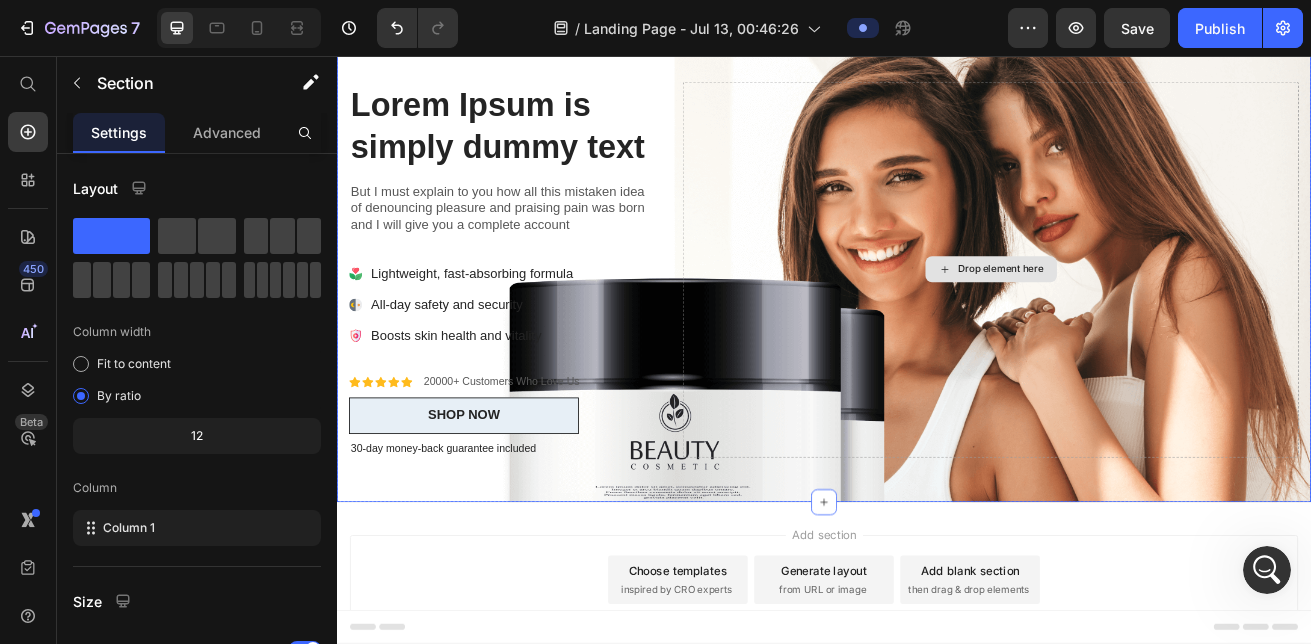 scroll, scrollTop: 0, scrollLeft: 0, axis: both 